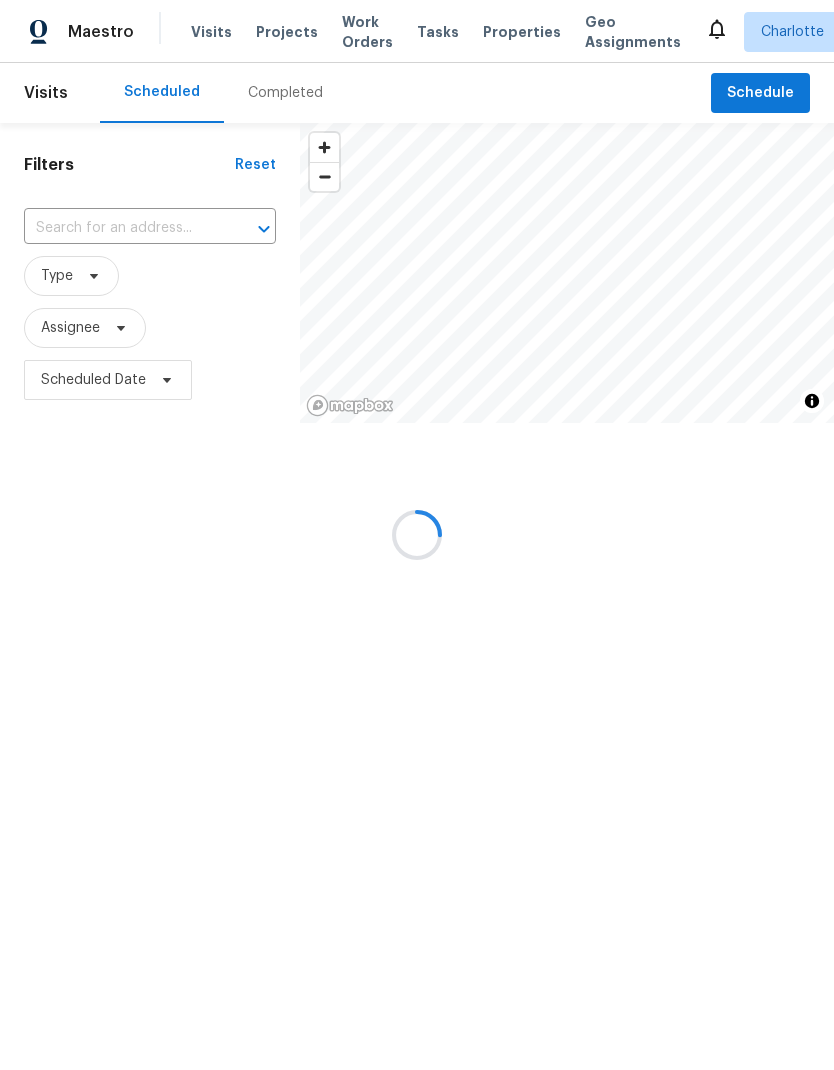 scroll, scrollTop: 0, scrollLeft: 0, axis: both 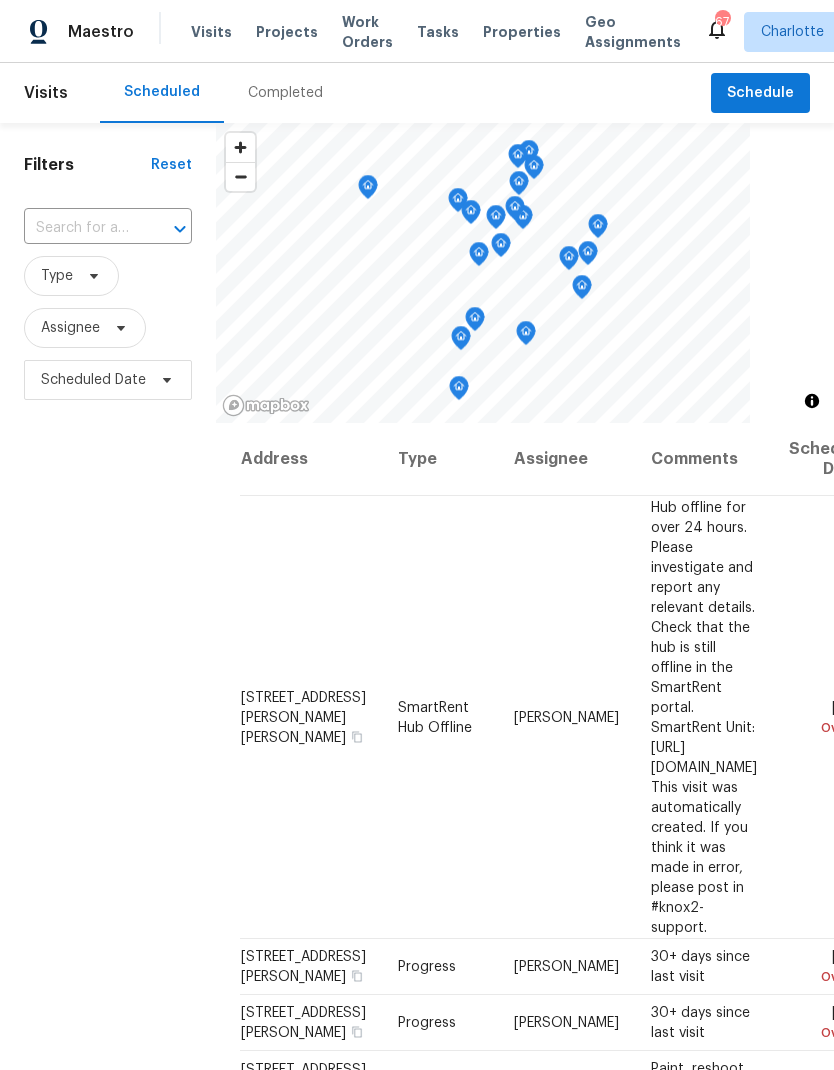 click on "Projects" at bounding box center (287, 32) 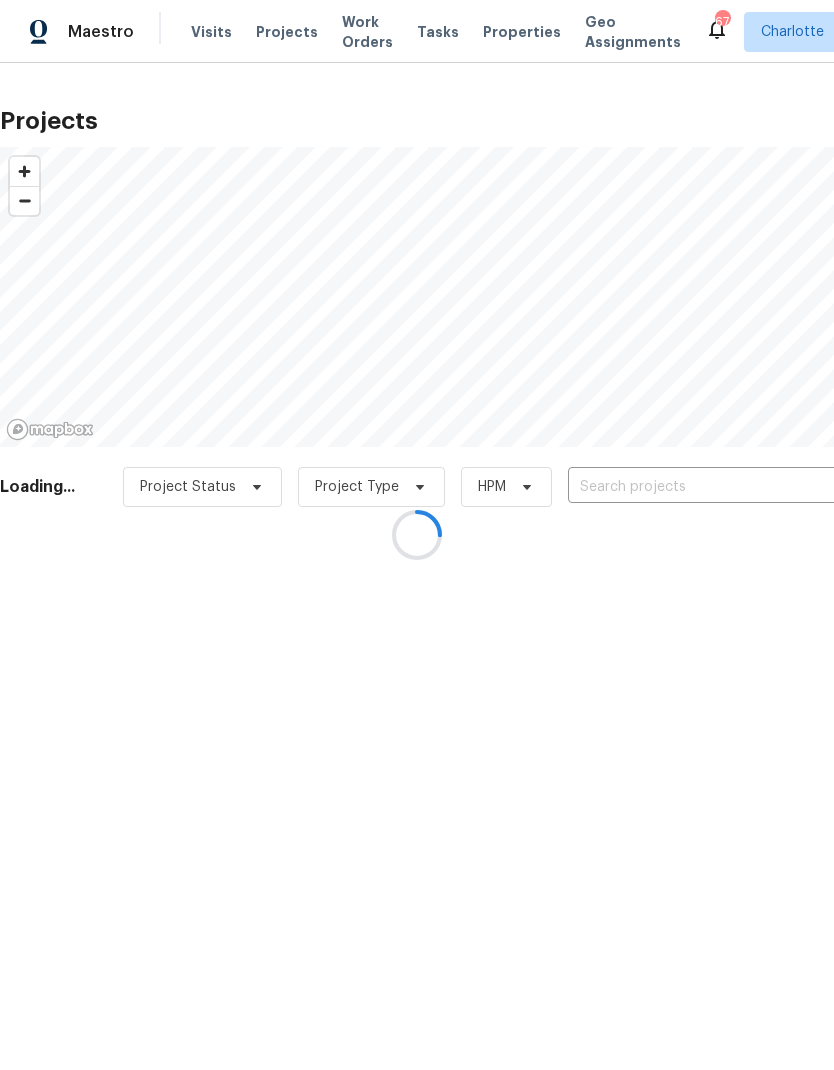 click at bounding box center [417, 535] 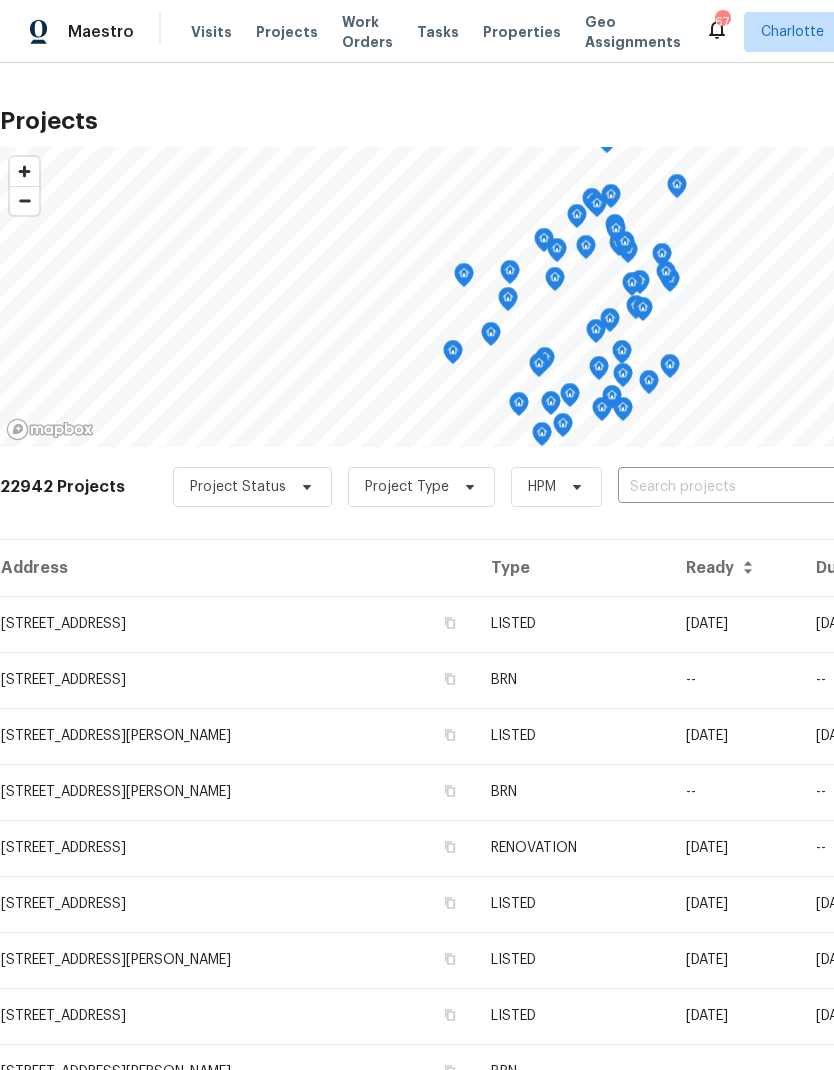 click at bounding box center [732, 487] 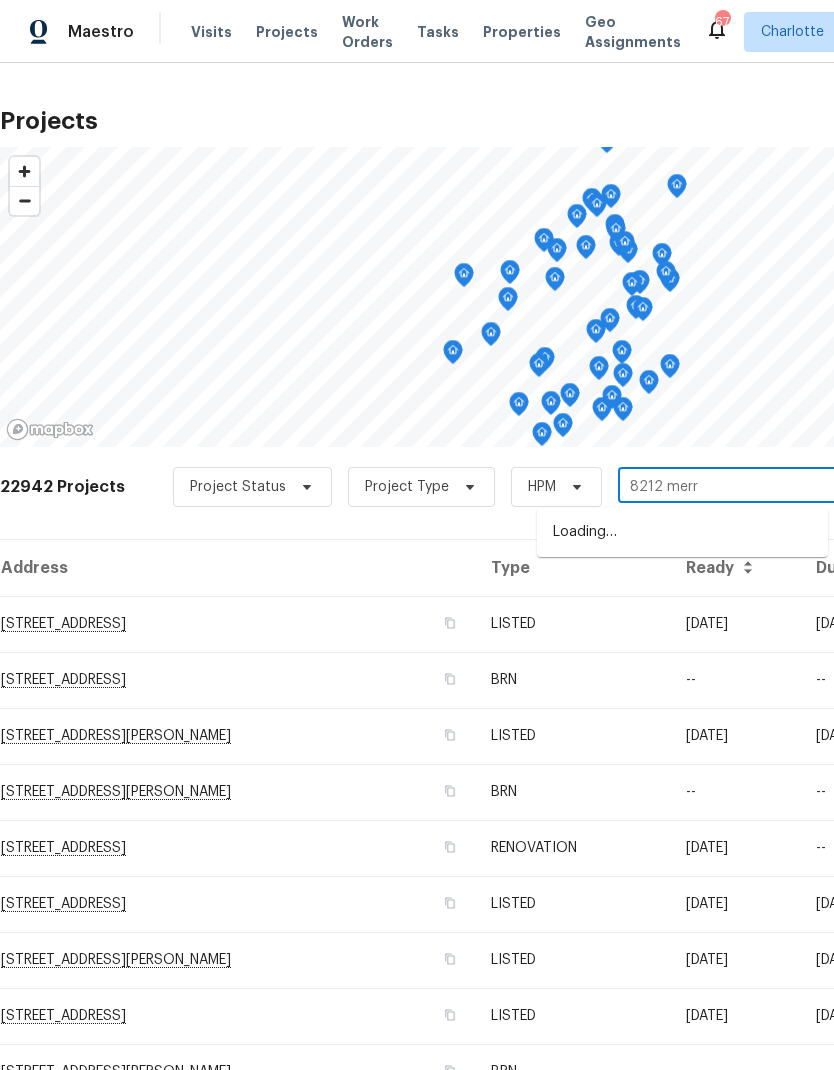 type on "8212 merry" 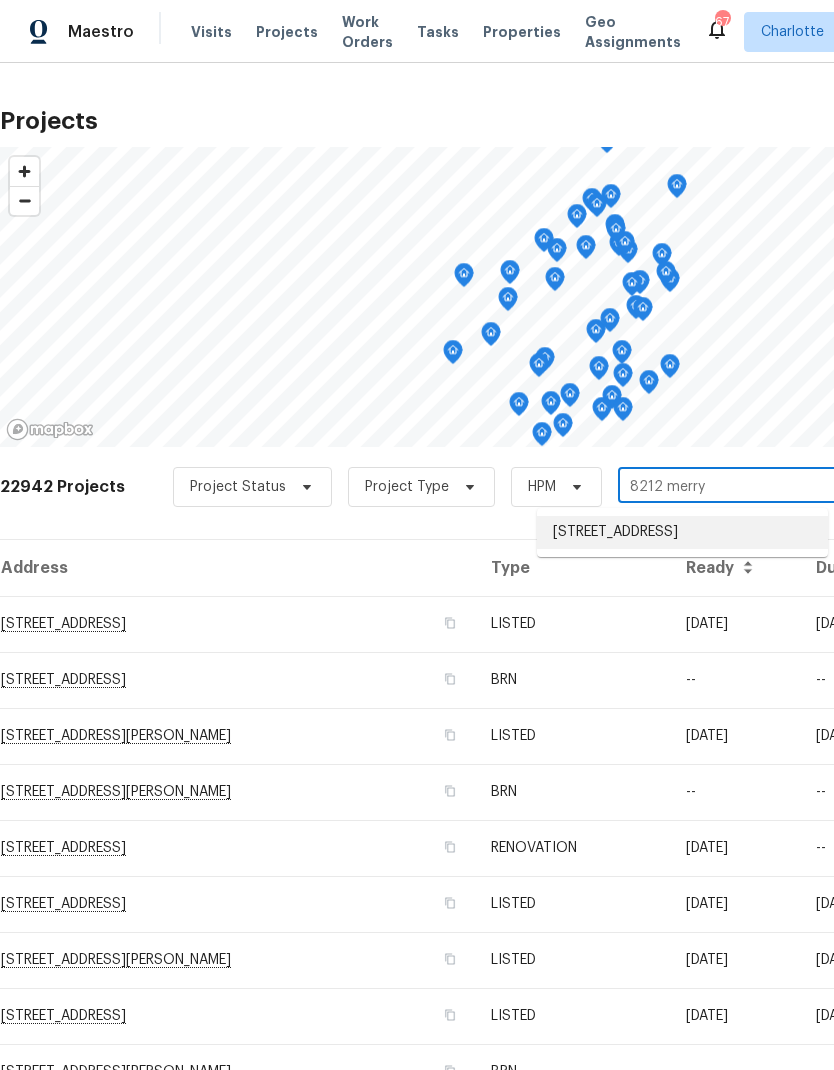 click on "[STREET_ADDRESS]" at bounding box center [682, 532] 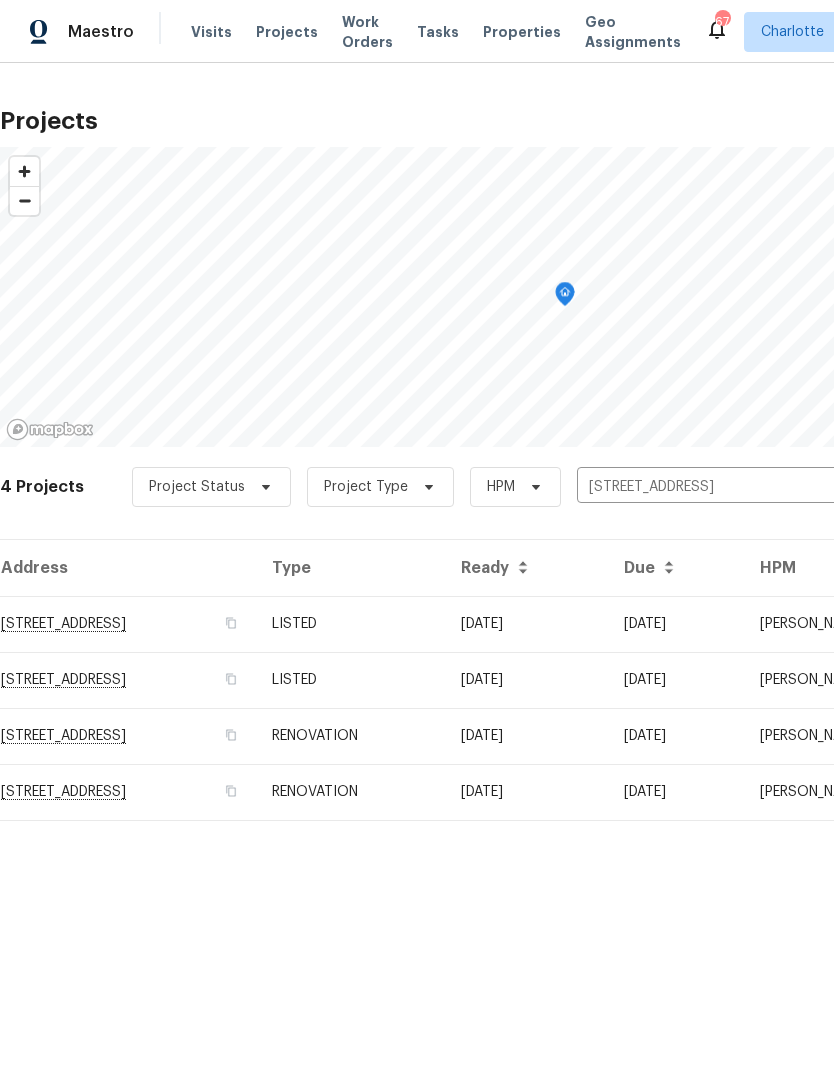click on "[DATE]" at bounding box center [526, 624] 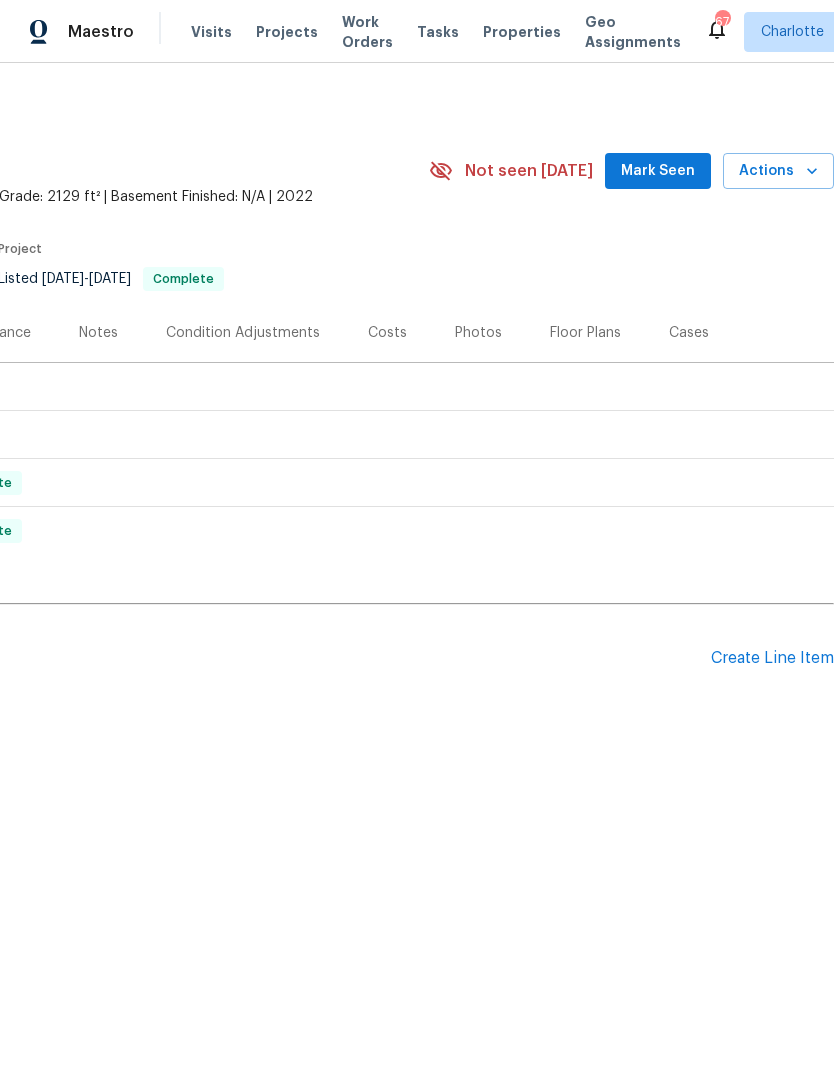 scroll, scrollTop: 0, scrollLeft: 296, axis: horizontal 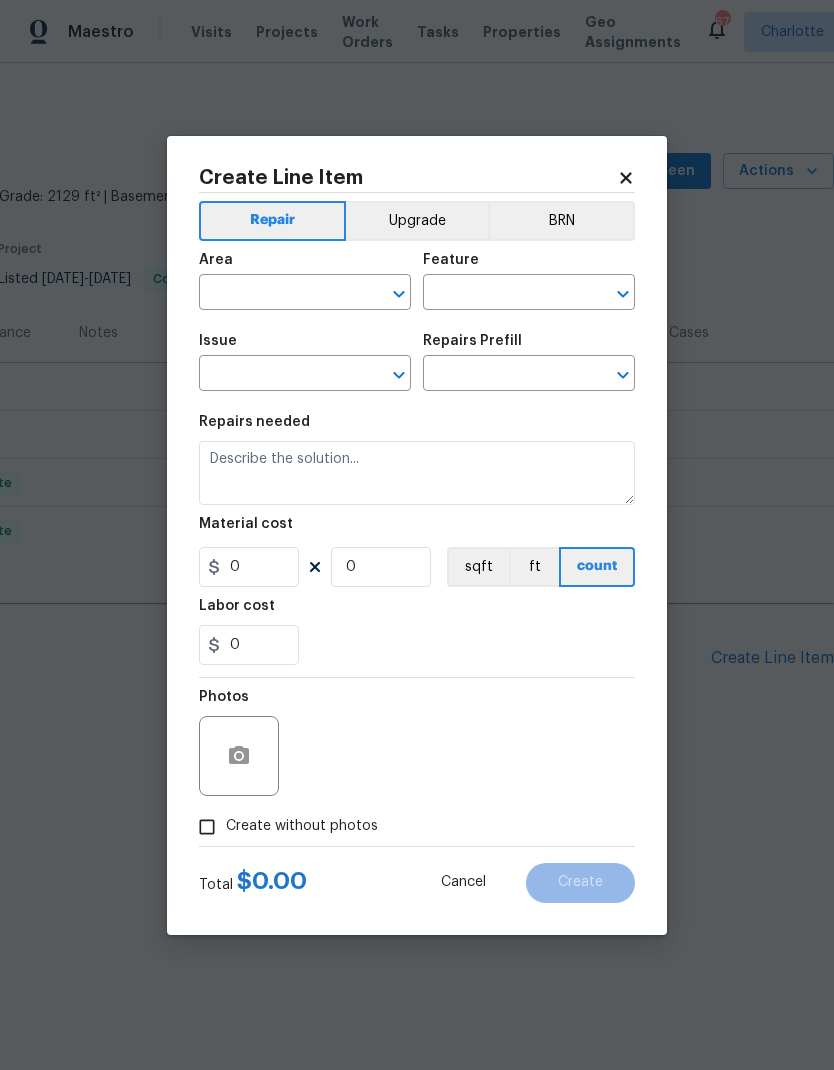 click 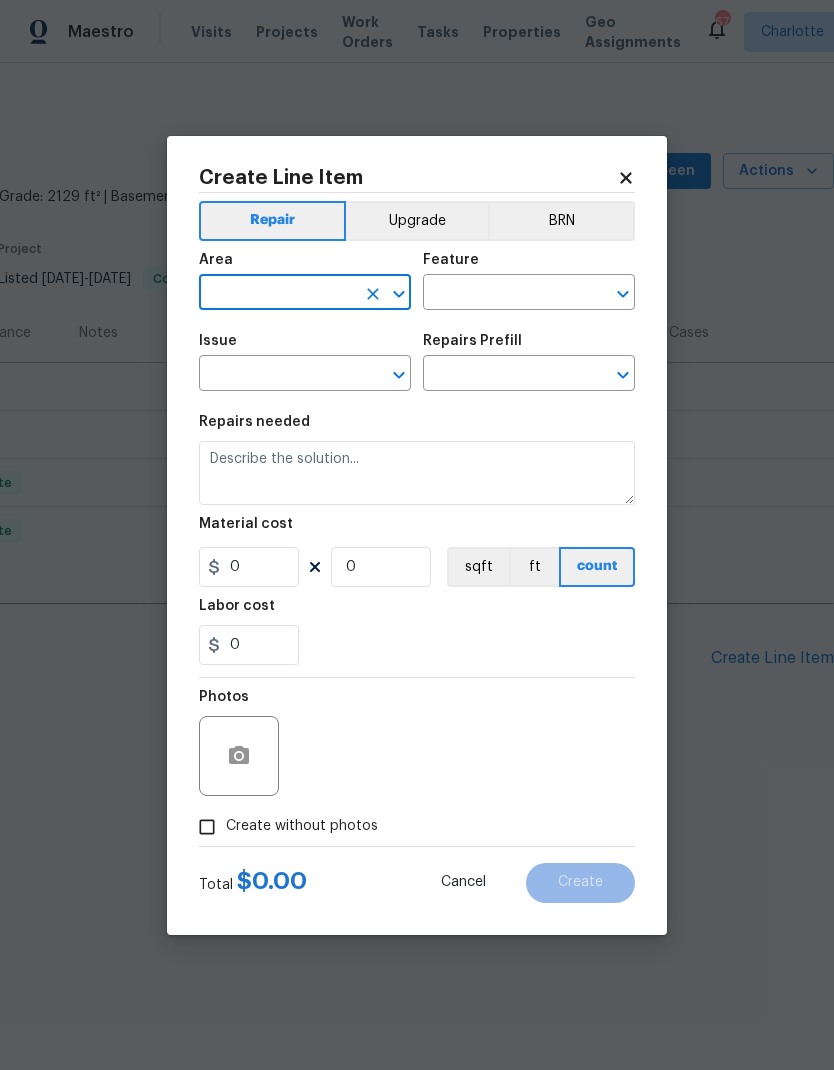 click 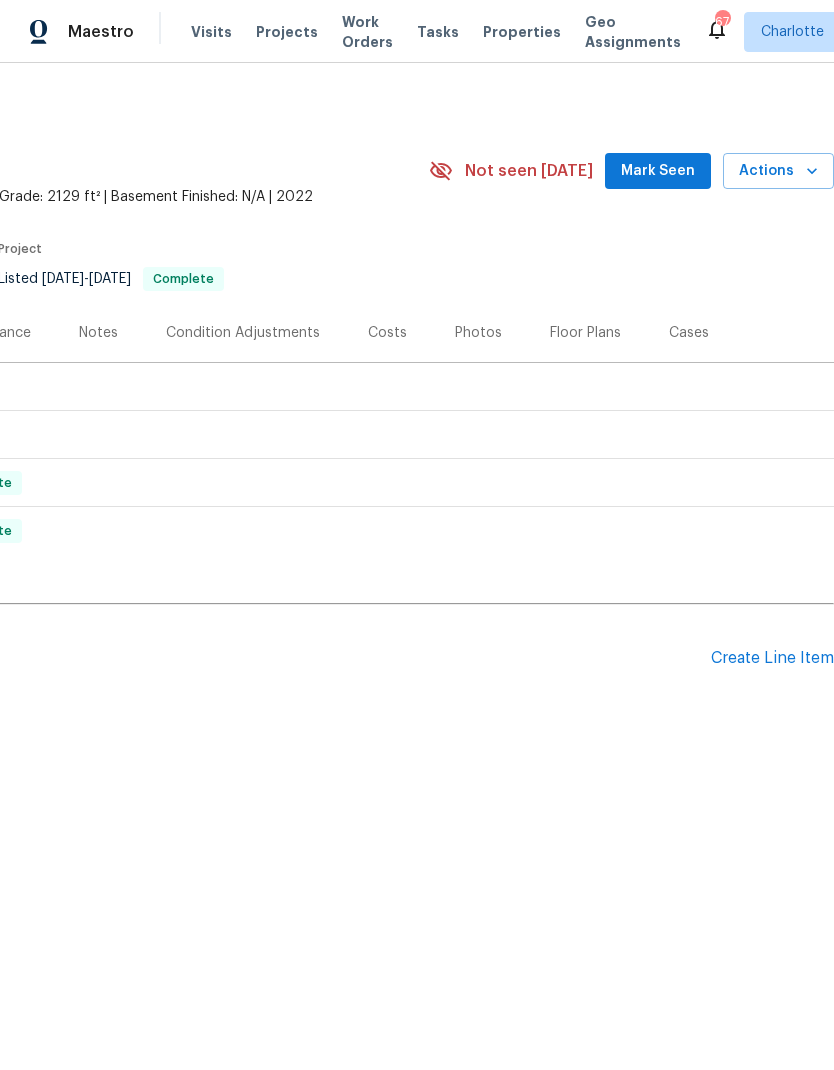 click on "Create Line Item" at bounding box center [772, 658] 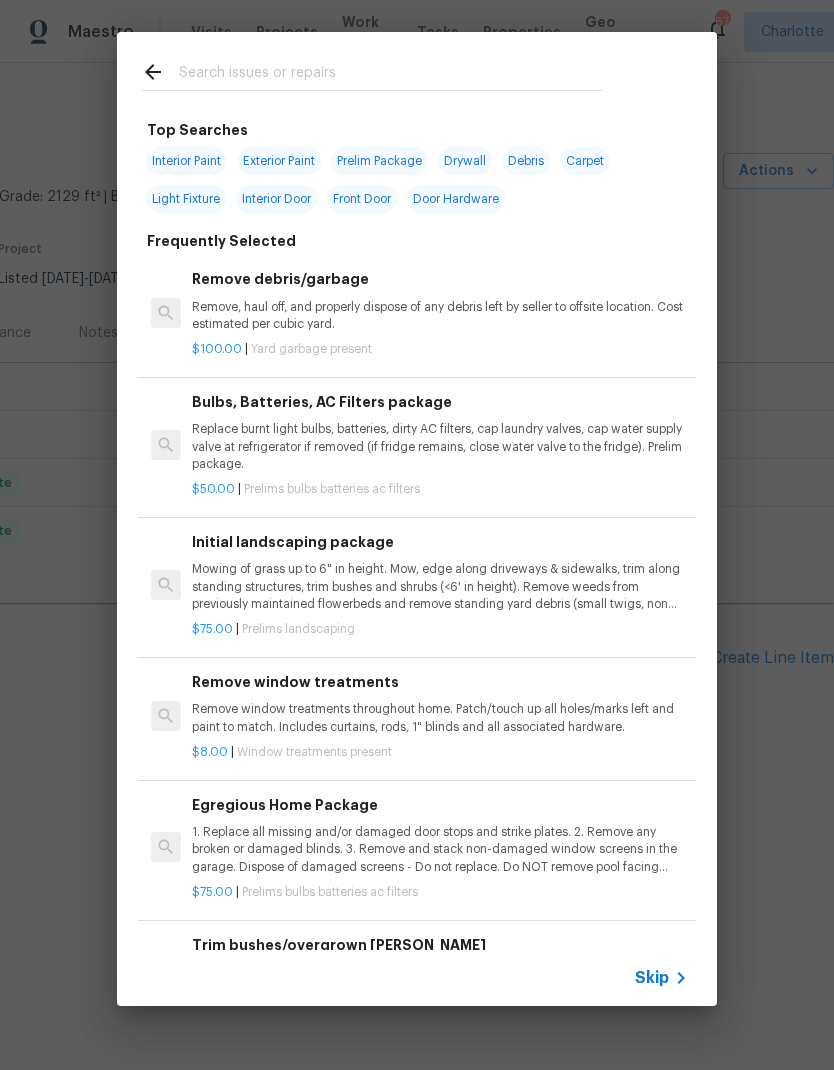 click at bounding box center (391, 75) 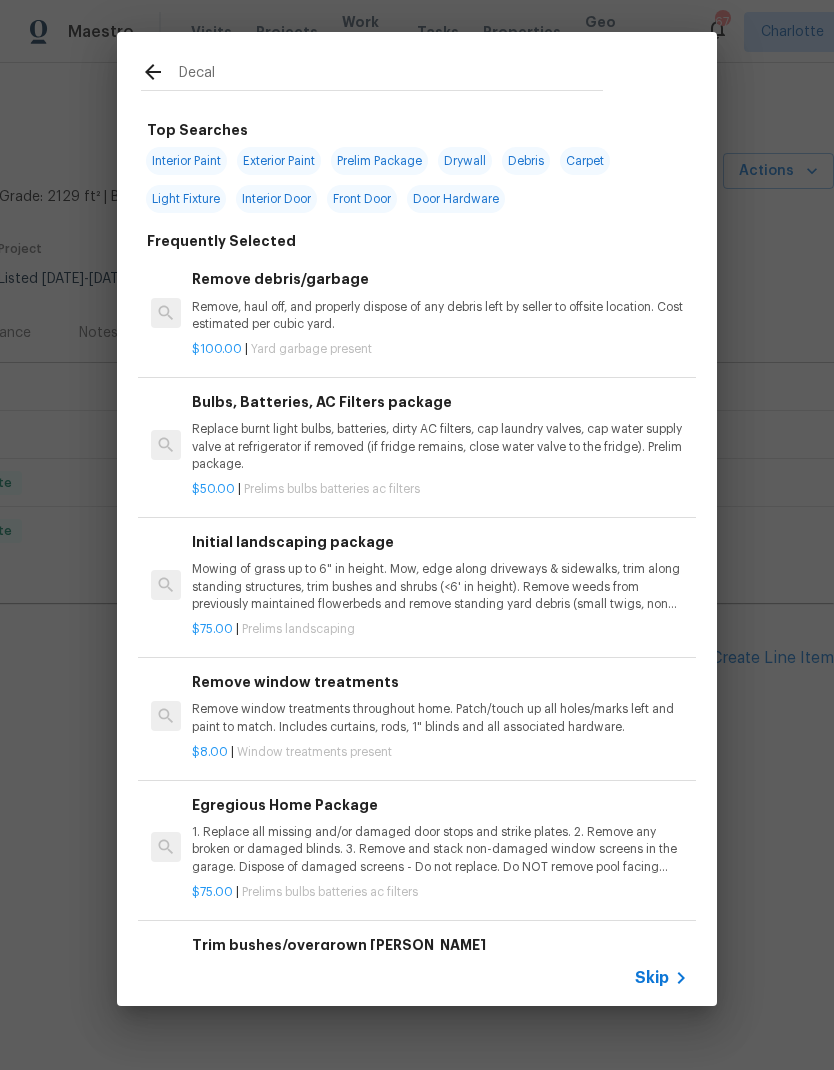 type on "Decals" 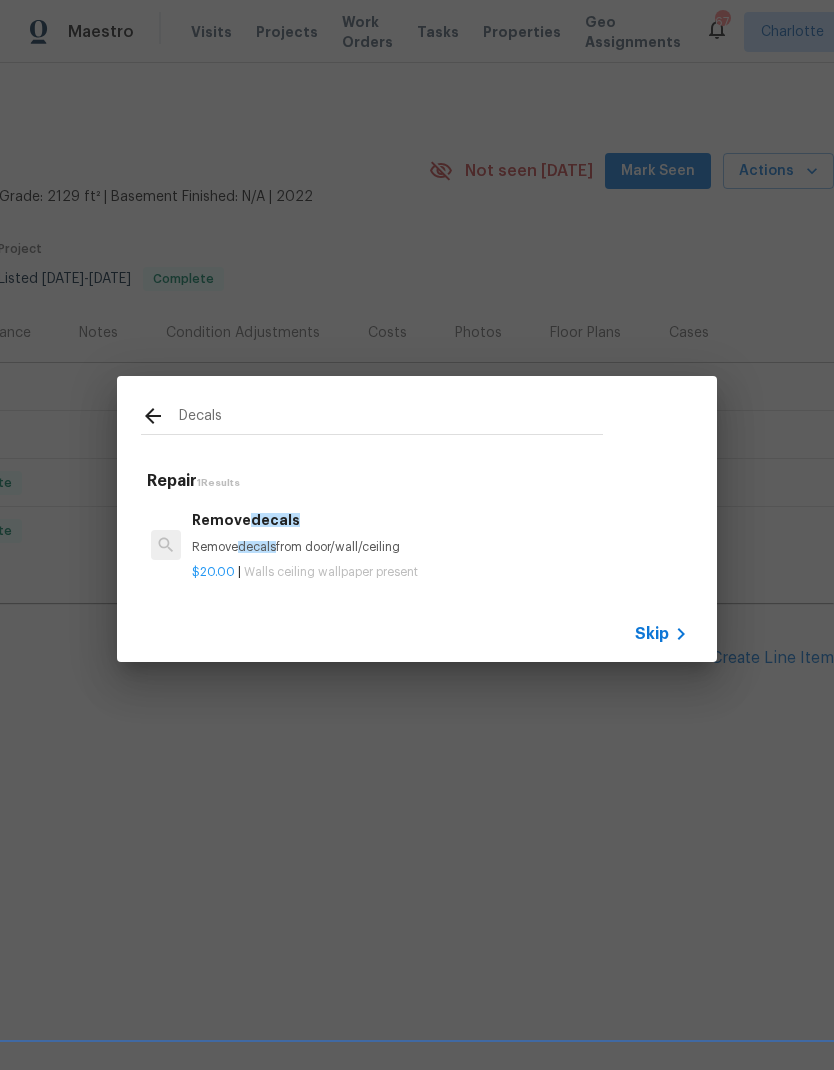 click on "Remove  decals Remove  decals  from door/wall/ceiling" at bounding box center (440, 533) 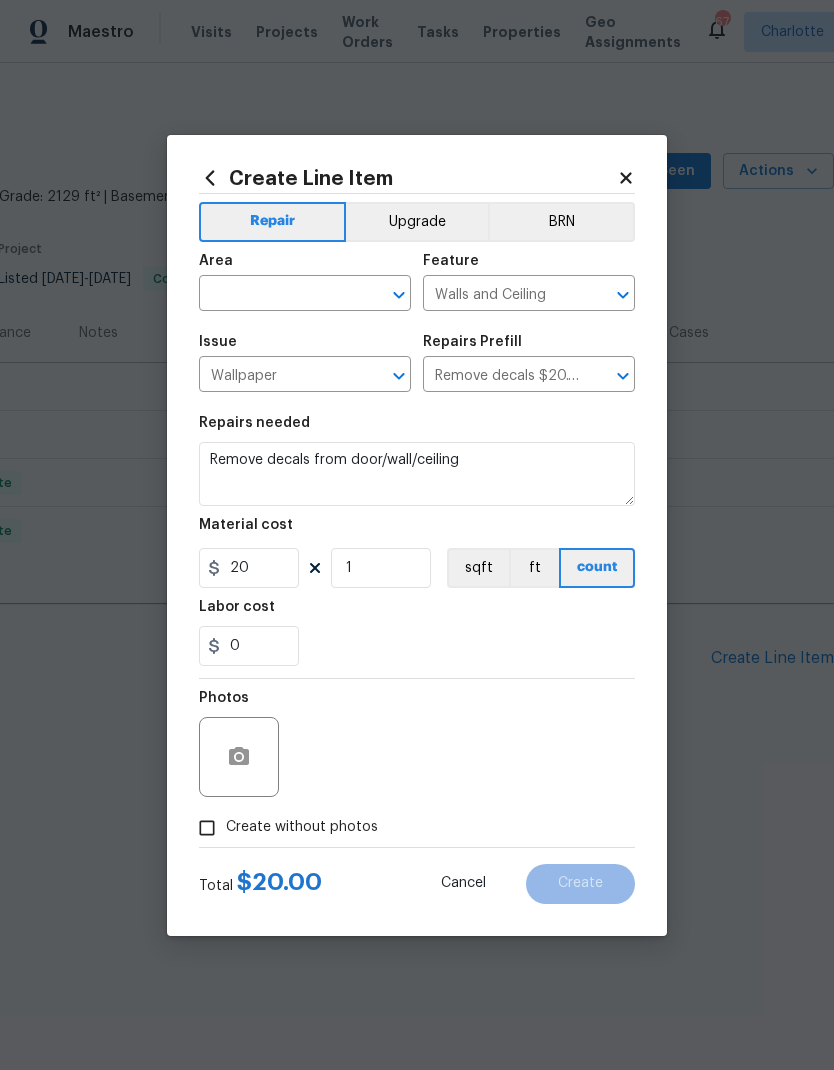 click on "Material cost" at bounding box center [417, 531] 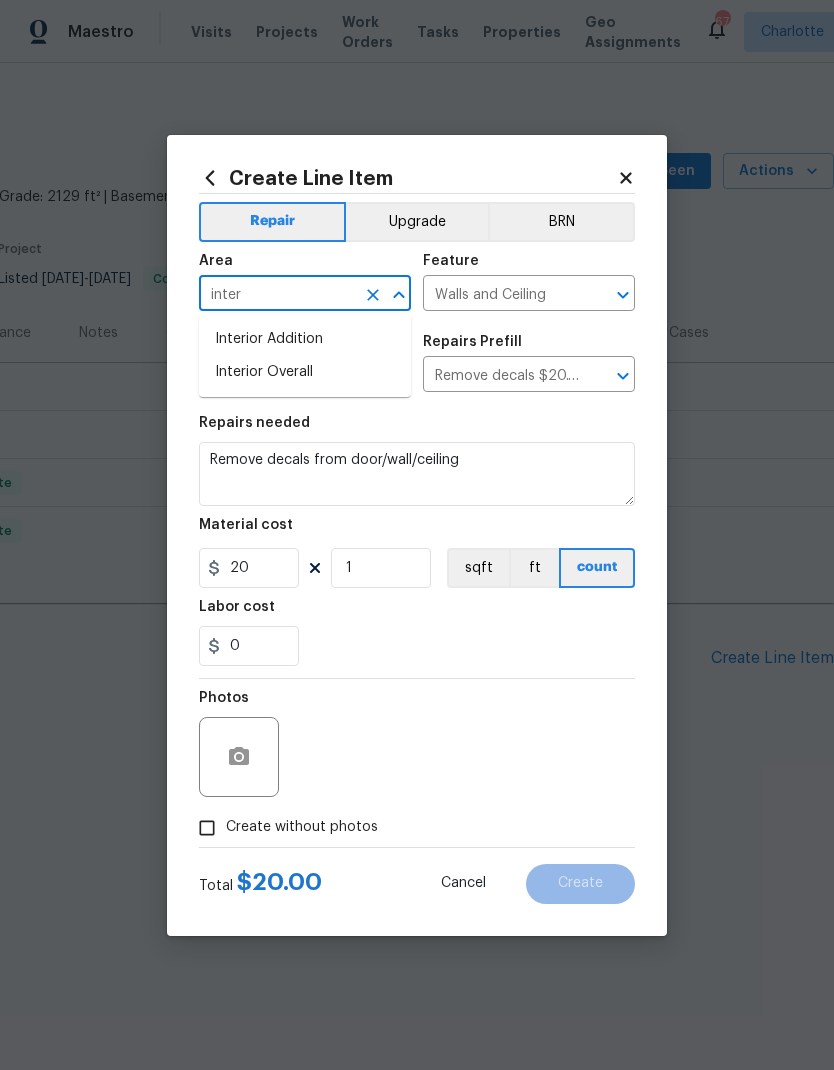 click on "Interior Overall" at bounding box center (305, 372) 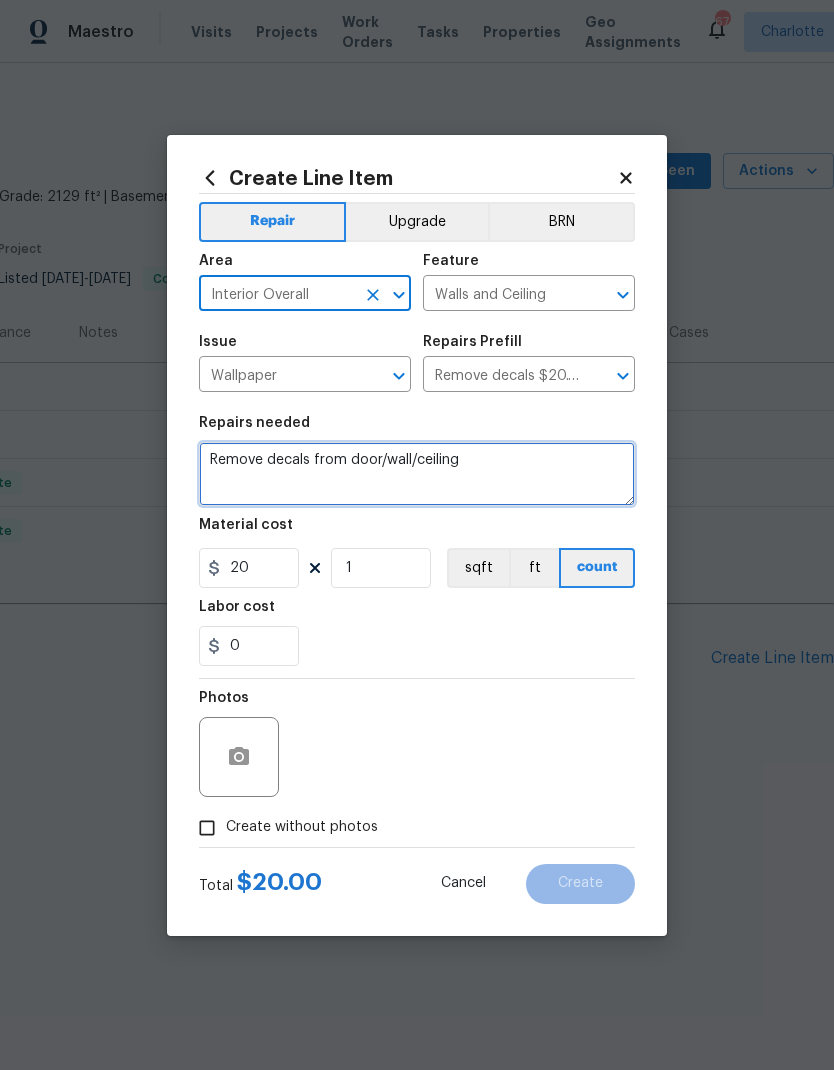 click on "Remove decals from door/wall/ceiling" at bounding box center (417, 474) 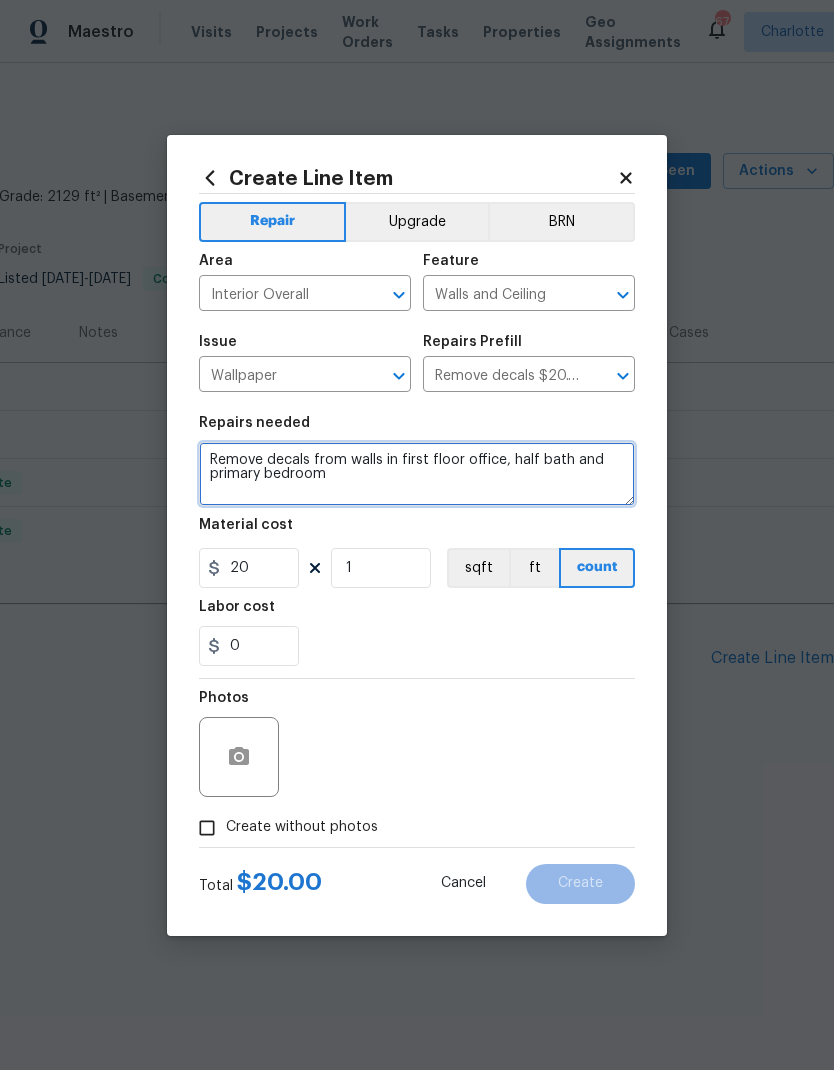 type on "Remove decals from walls in first floor office, half bath and primary bedroom" 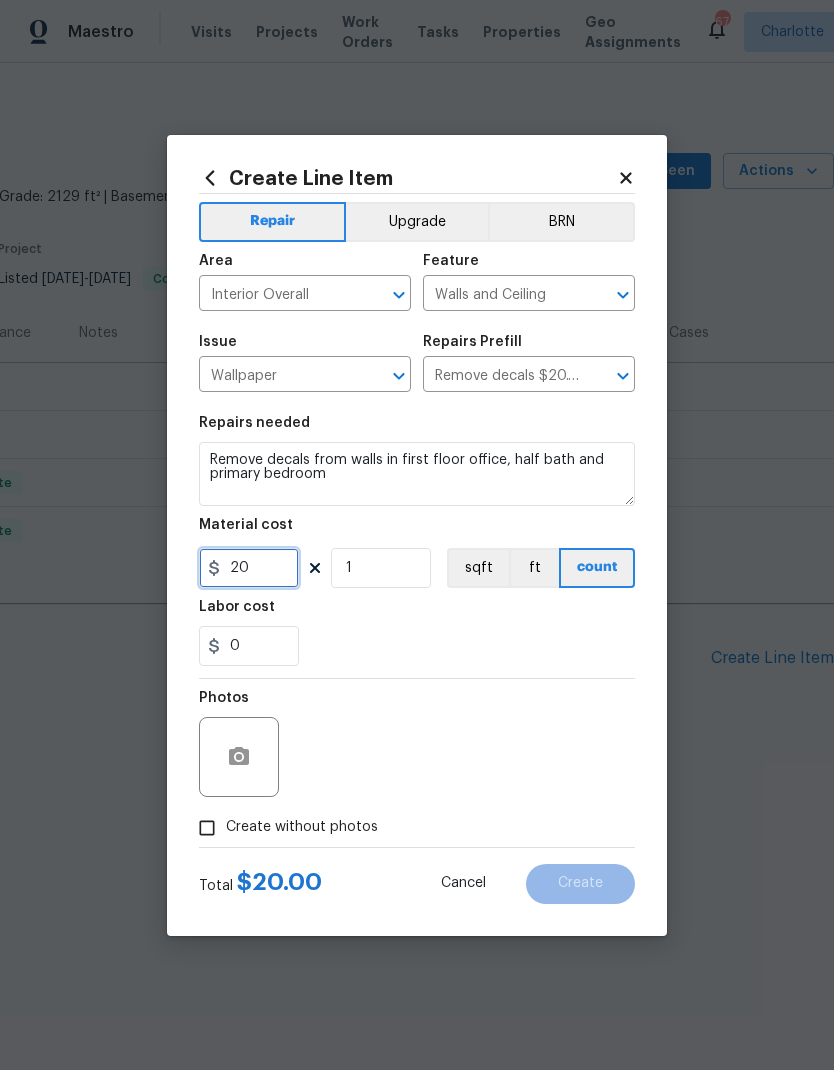 click on "20" at bounding box center [249, 568] 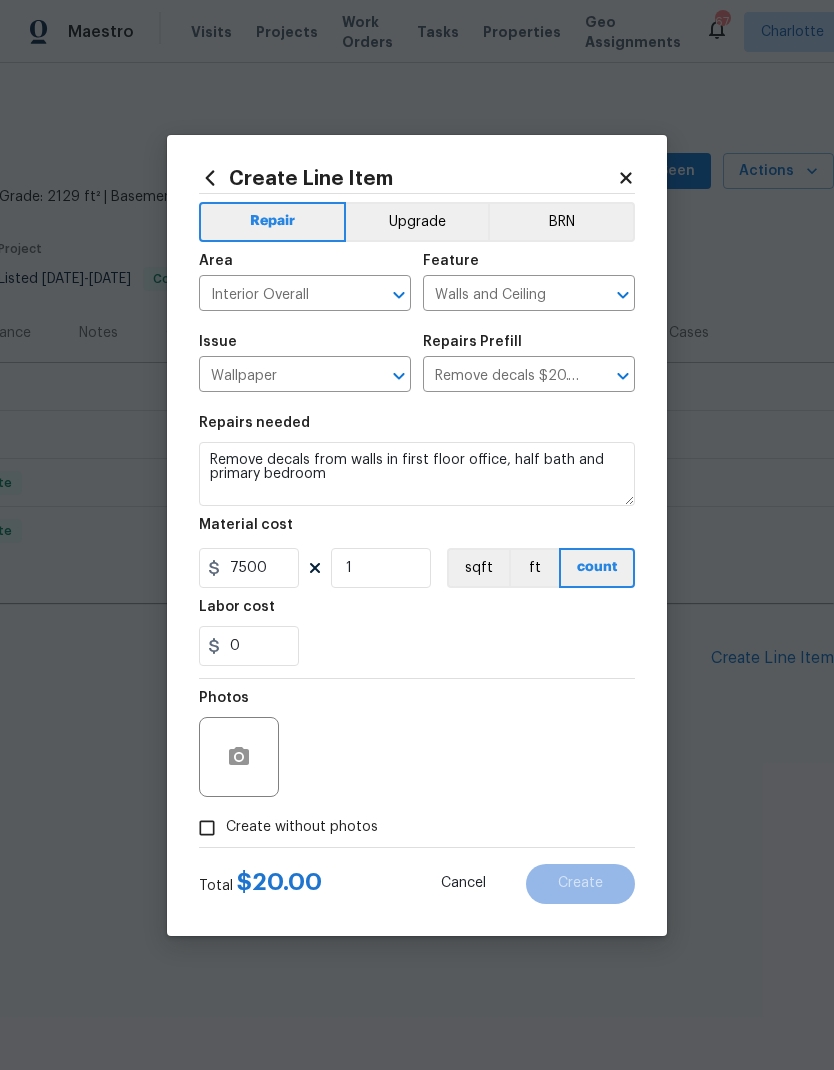 click on "0" at bounding box center [417, 646] 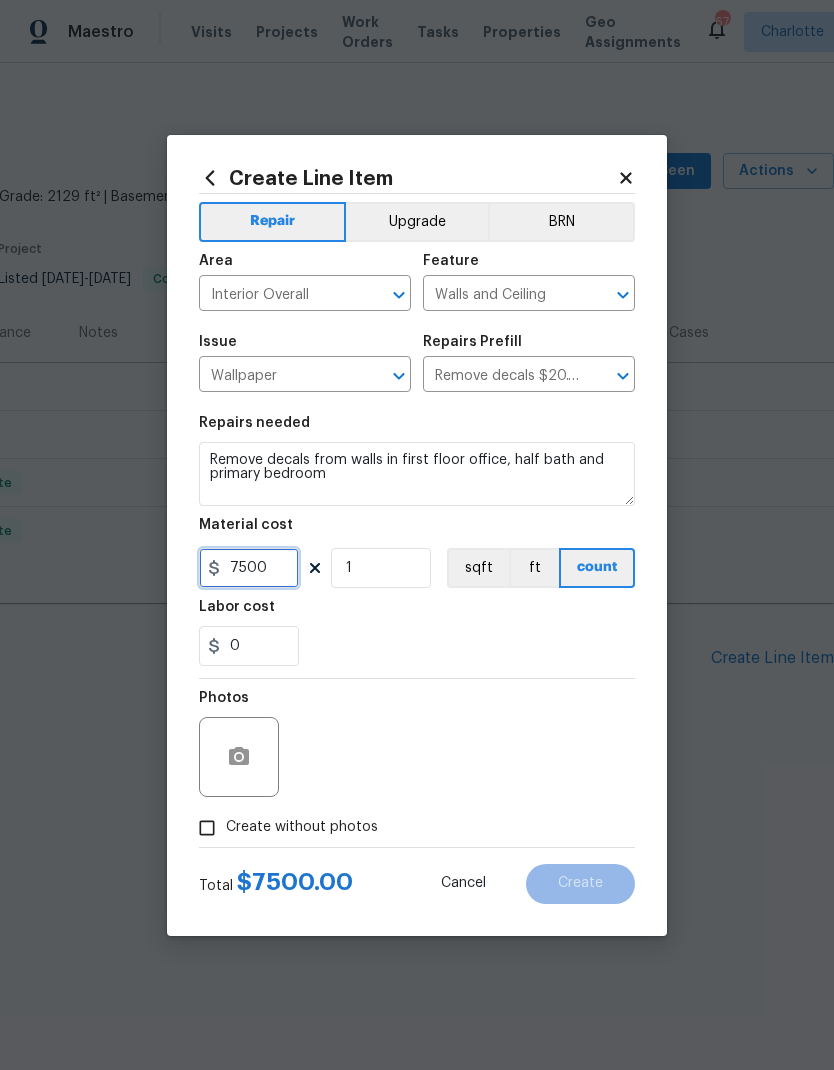 click on "7500" at bounding box center (249, 568) 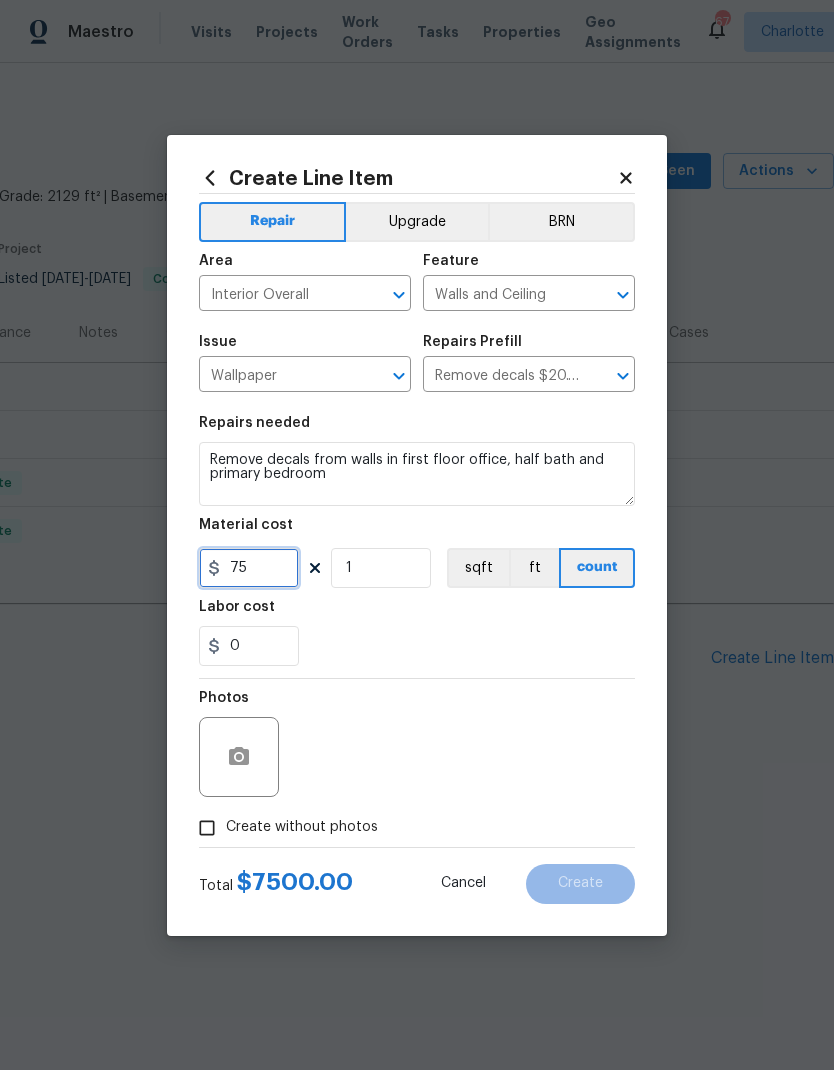 type on "75" 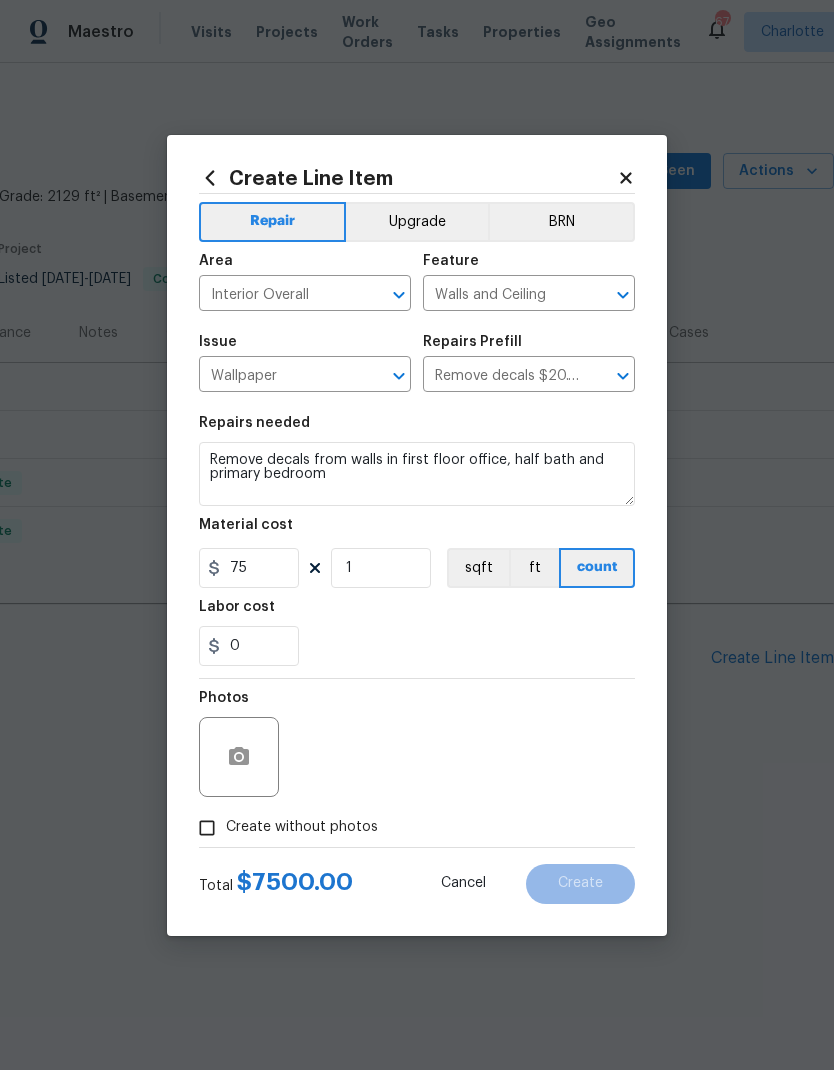 click on "0" at bounding box center (417, 646) 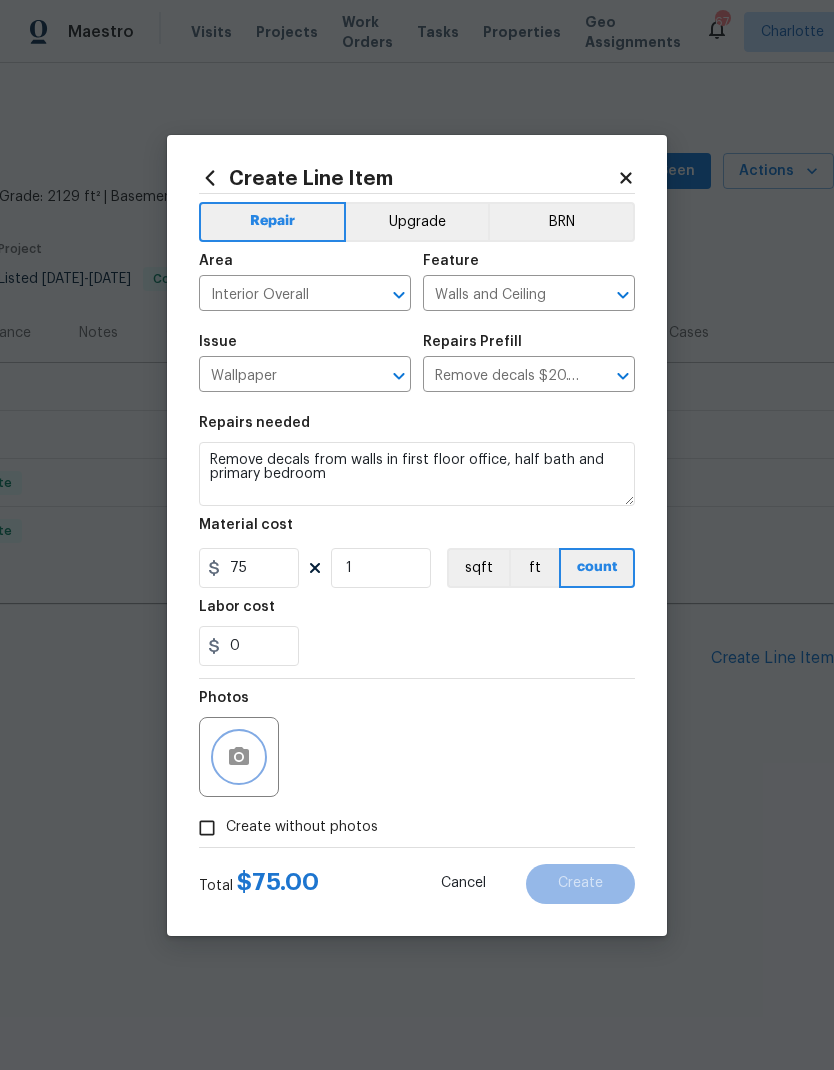 click 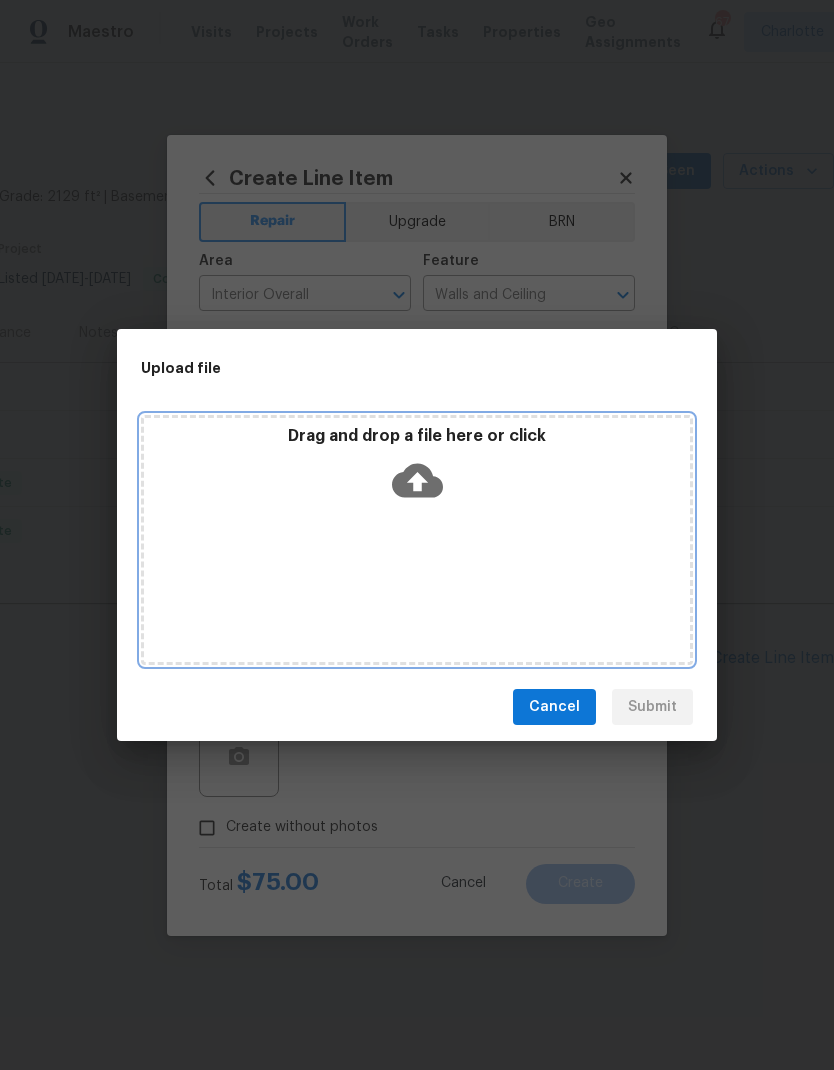 click 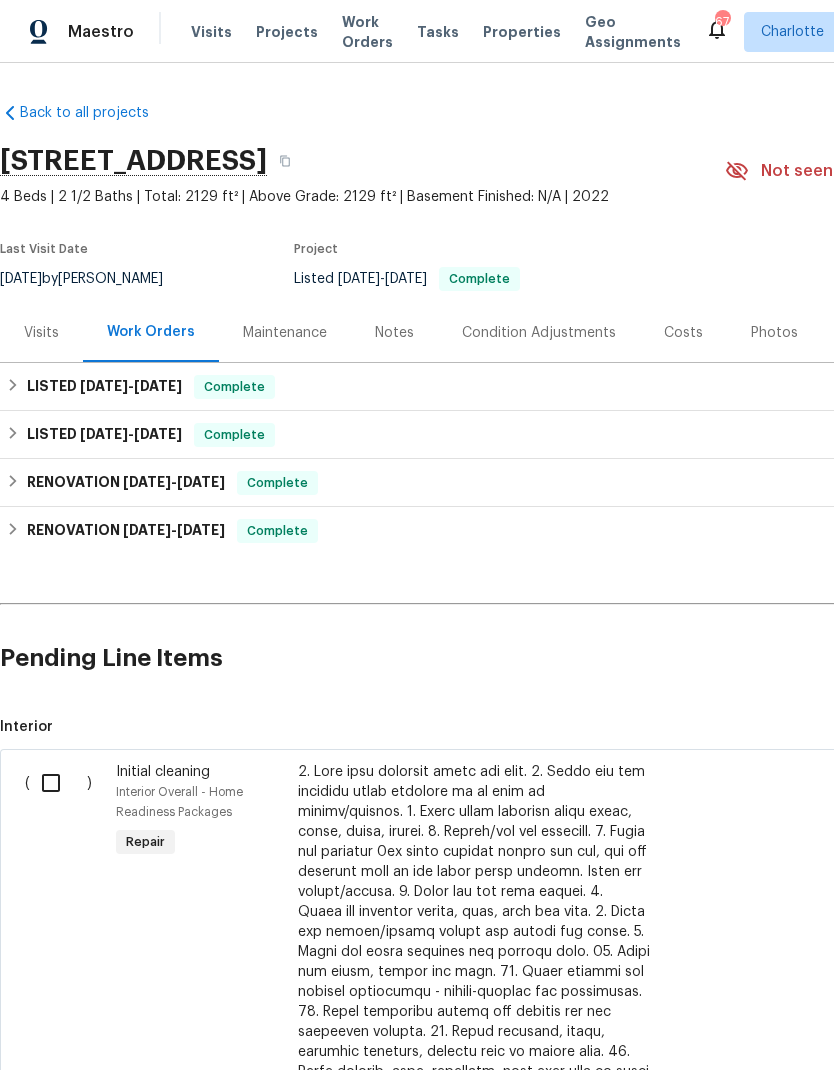 scroll, scrollTop: 0, scrollLeft: 0, axis: both 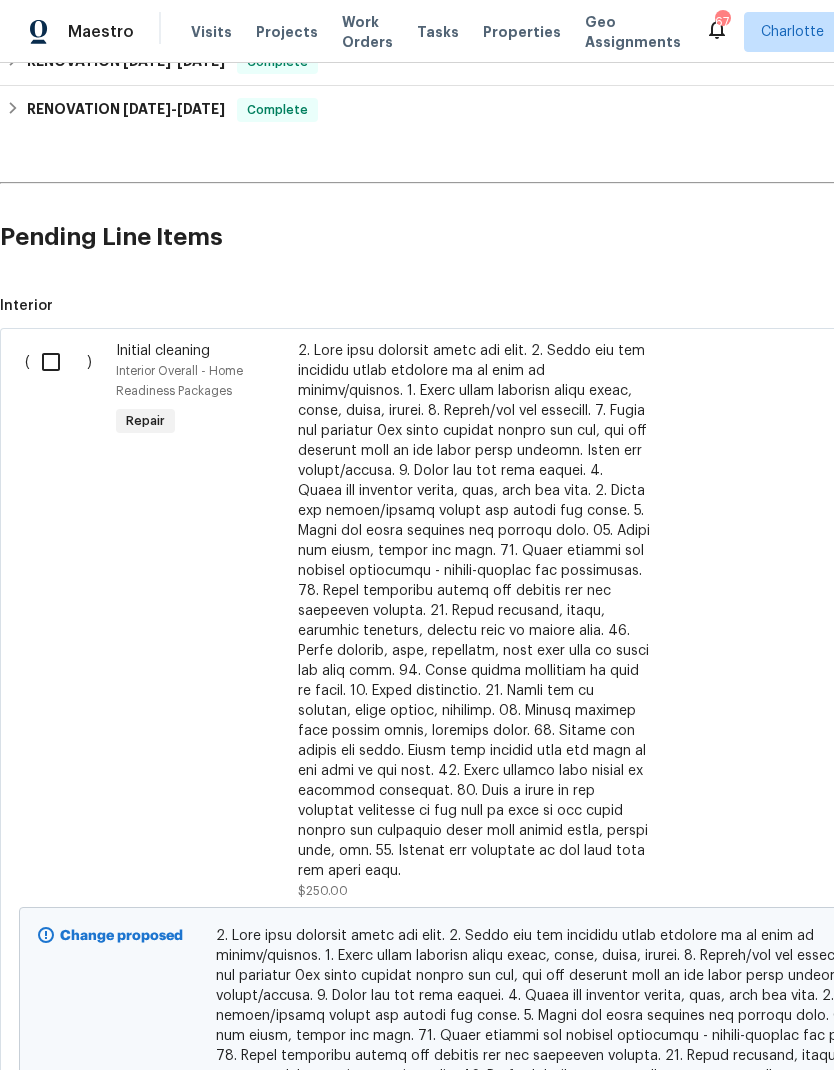 click at bounding box center (58, 362) 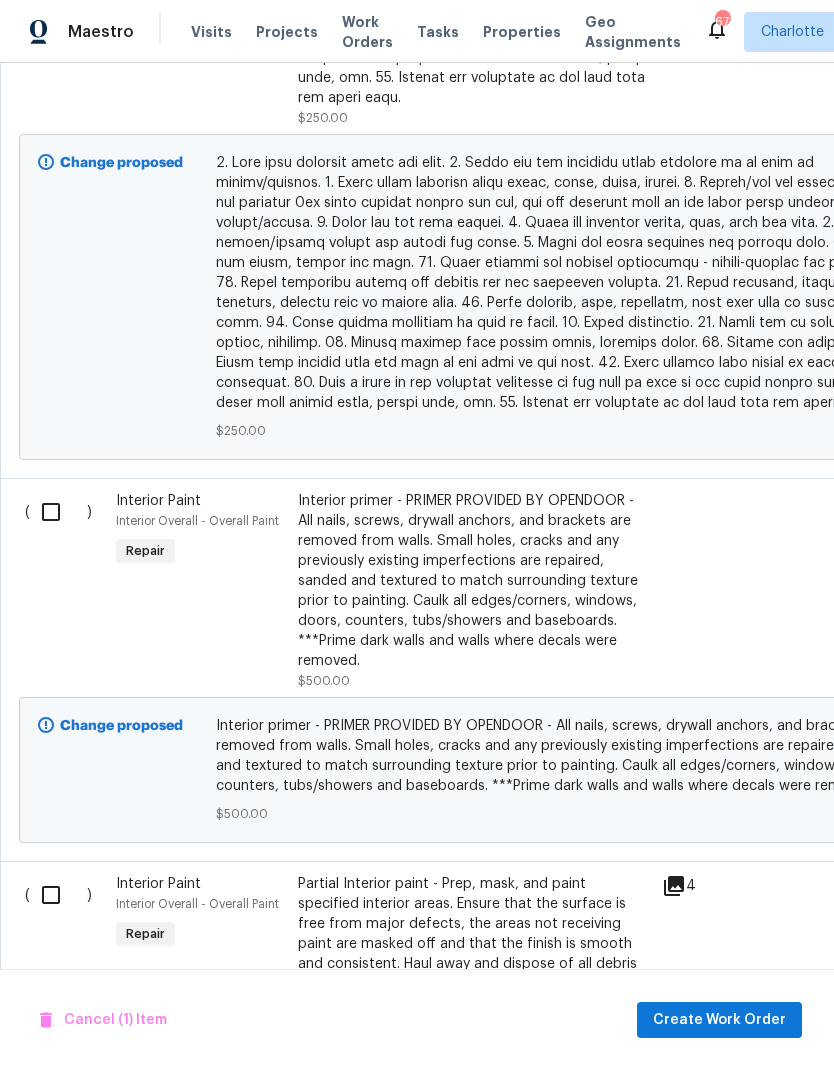 scroll, scrollTop: 1195, scrollLeft: 0, axis: vertical 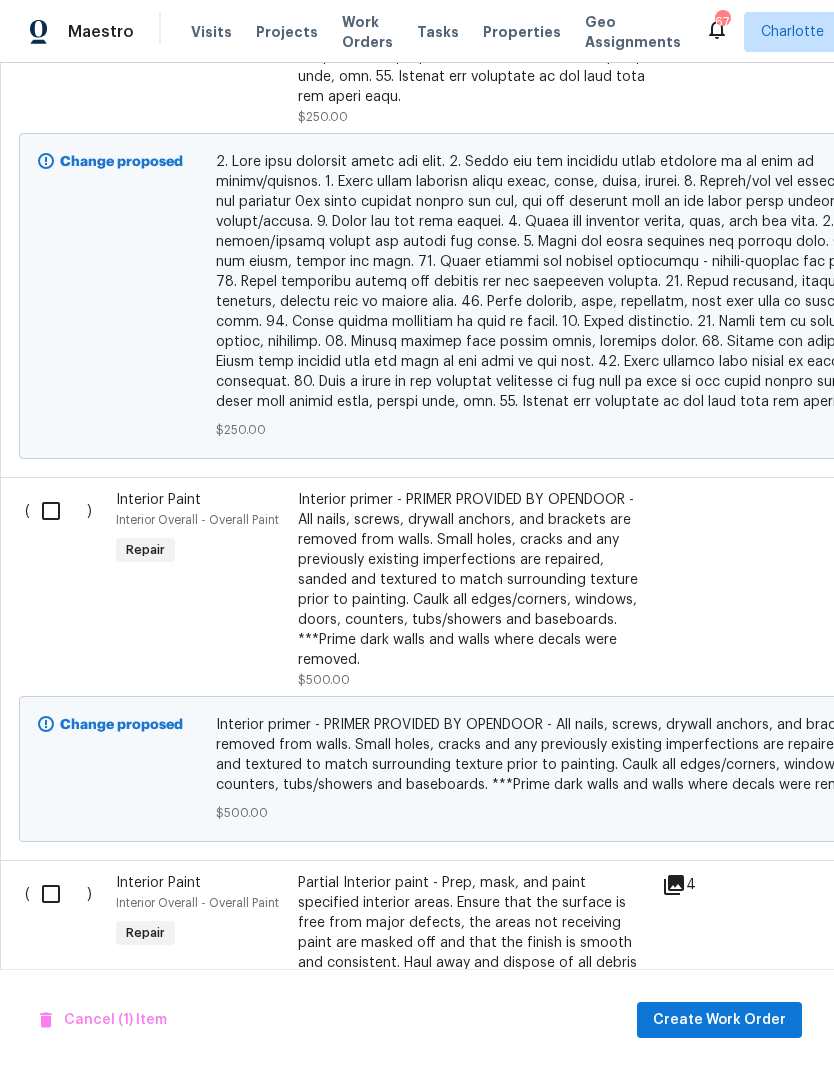 click at bounding box center [58, 511] 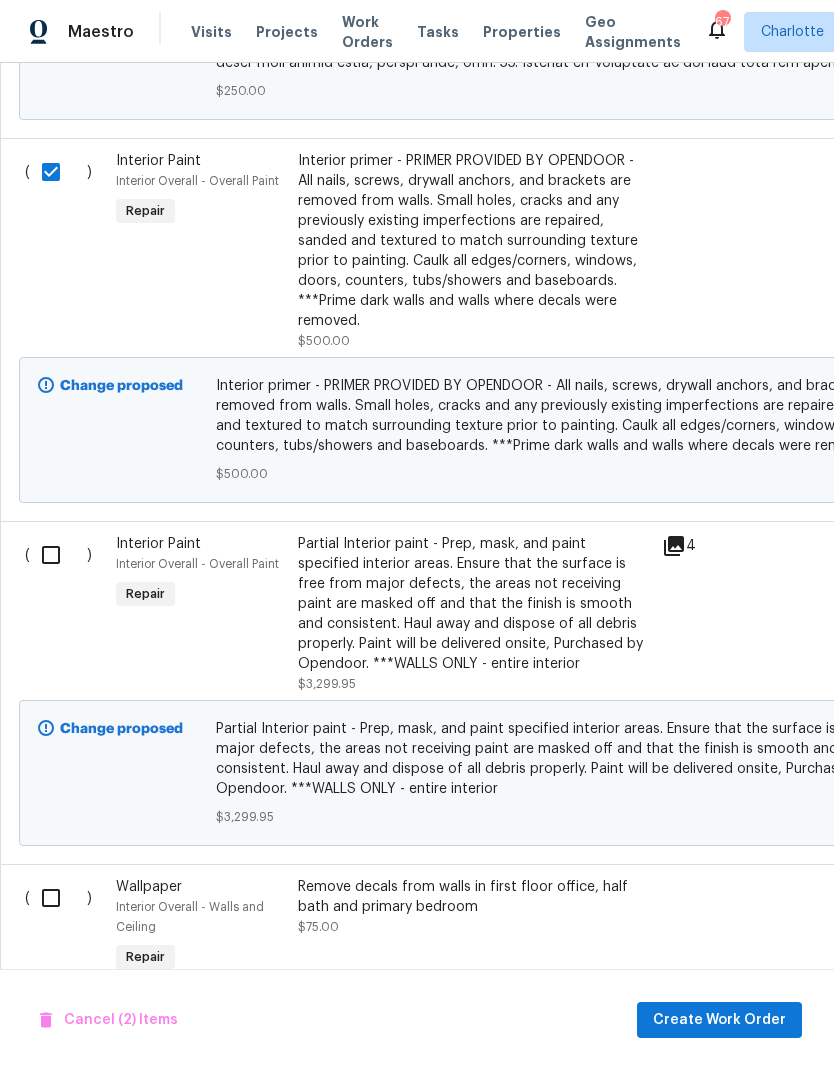 scroll, scrollTop: 1535, scrollLeft: 0, axis: vertical 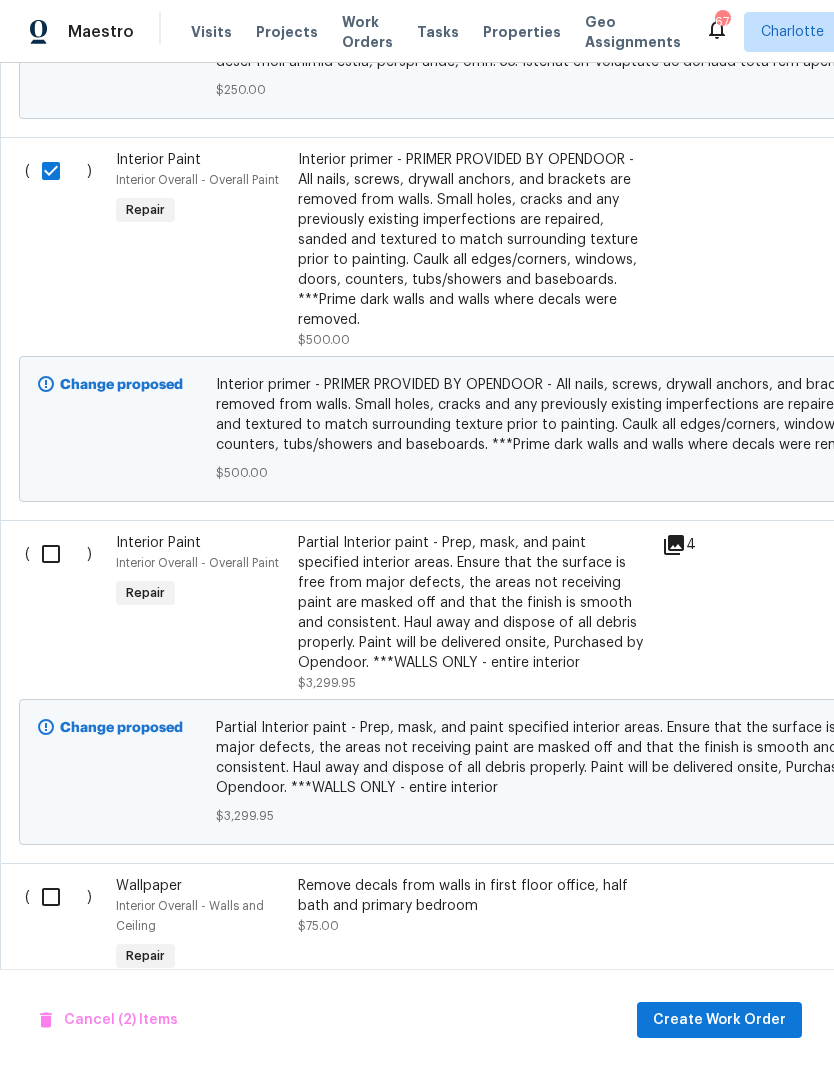 click at bounding box center (58, 554) 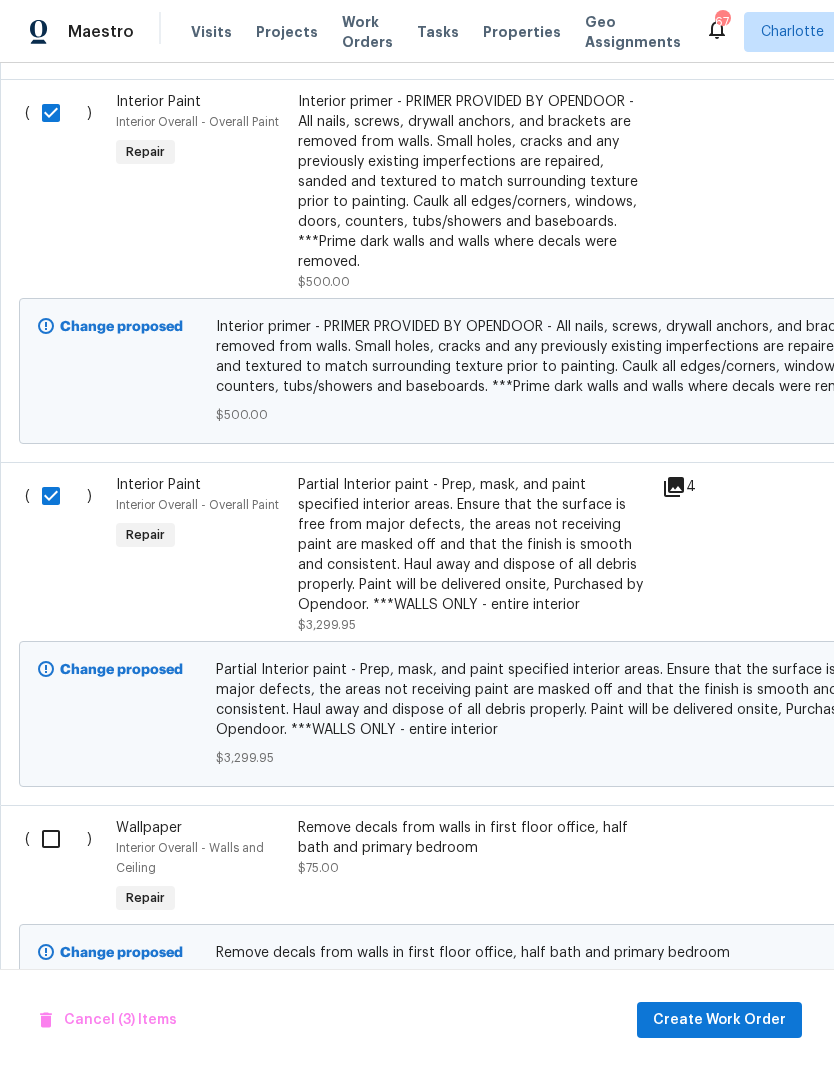 scroll, scrollTop: 1592, scrollLeft: 0, axis: vertical 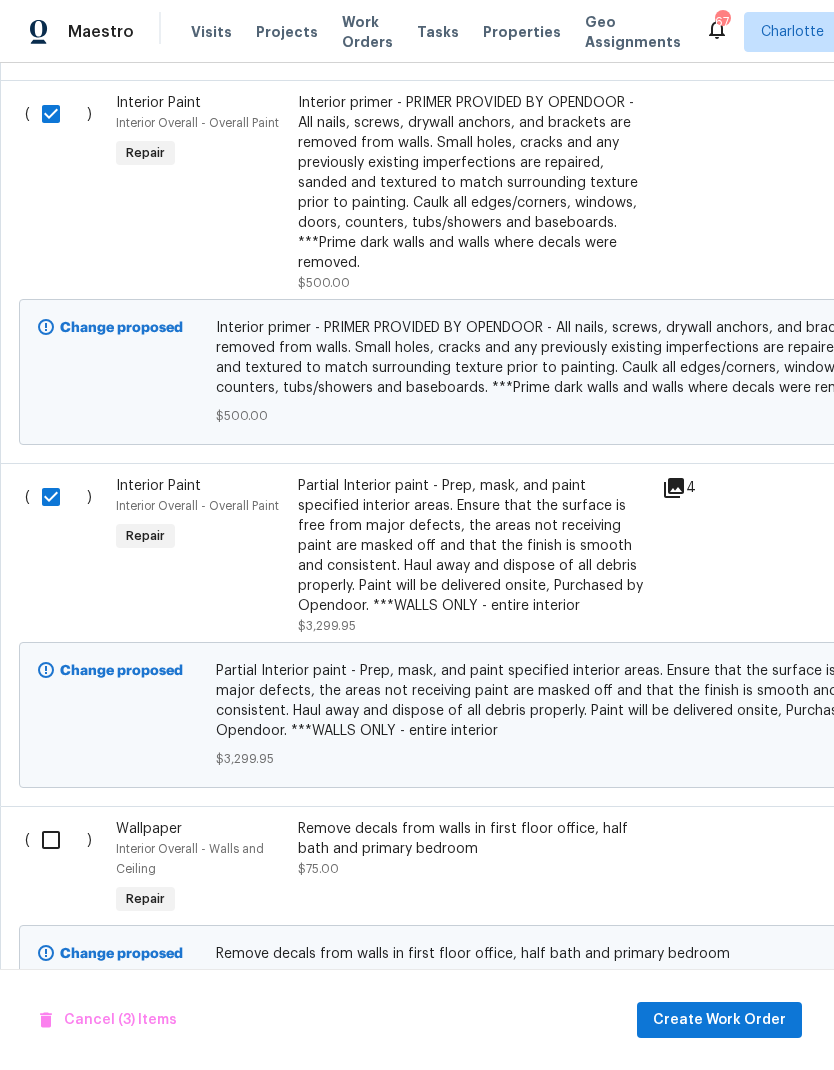 click at bounding box center (58, 840) 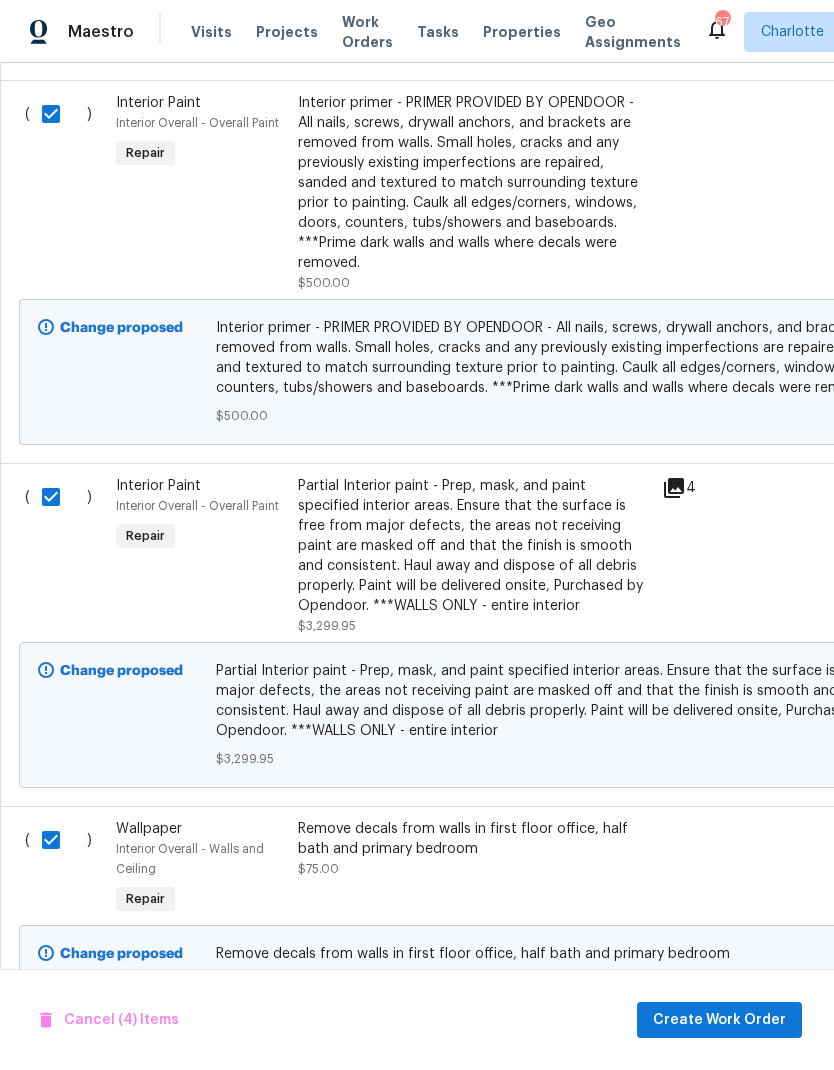 scroll, scrollTop: 80, scrollLeft: 0, axis: vertical 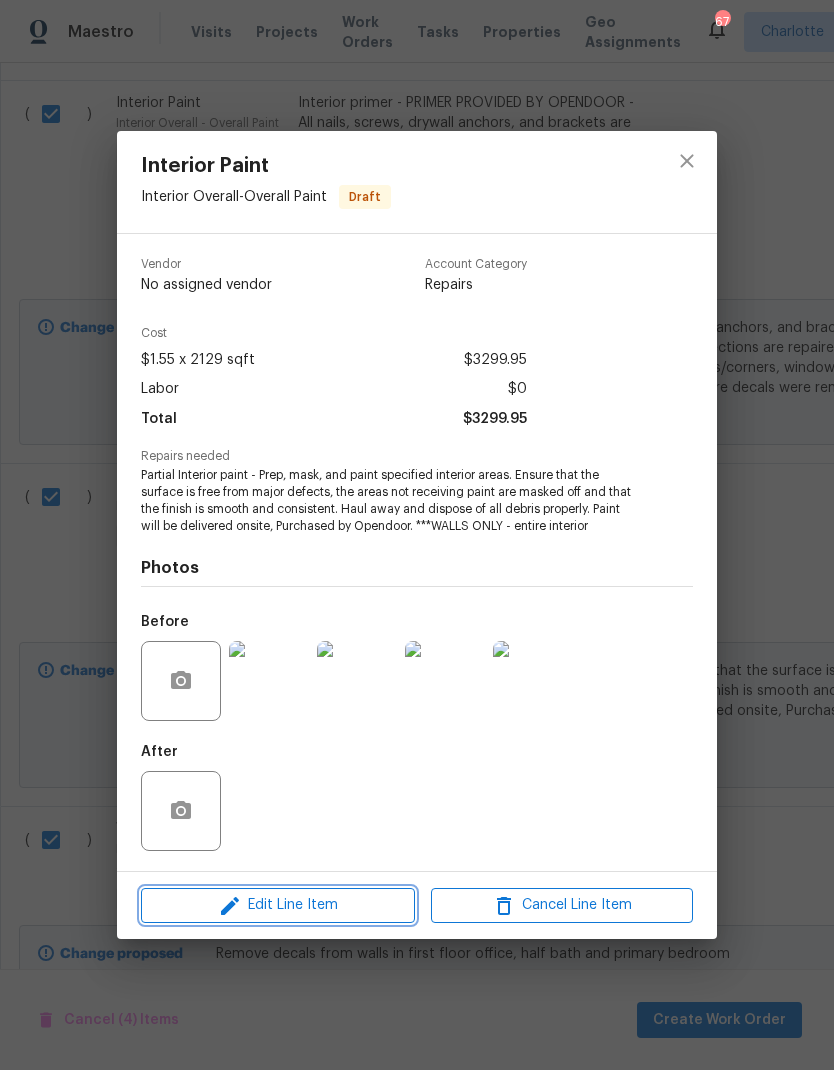click on "Edit Line Item" at bounding box center [278, 905] 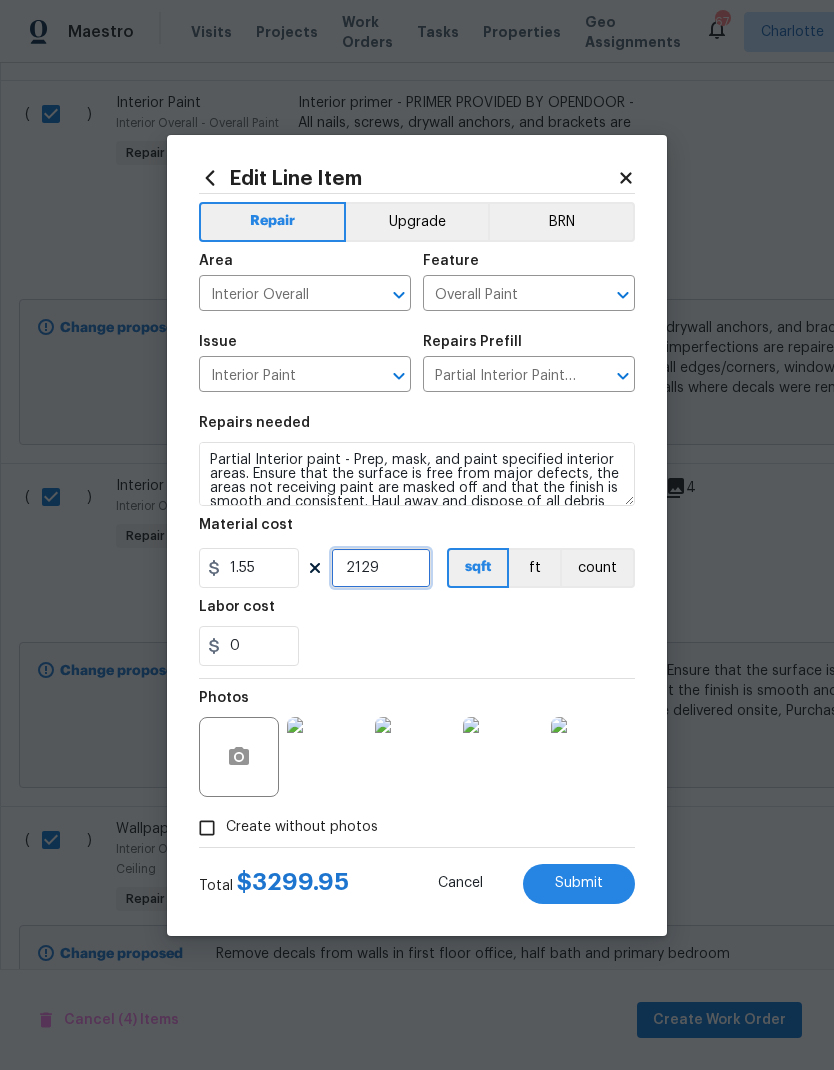 click on "2129" at bounding box center (381, 568) 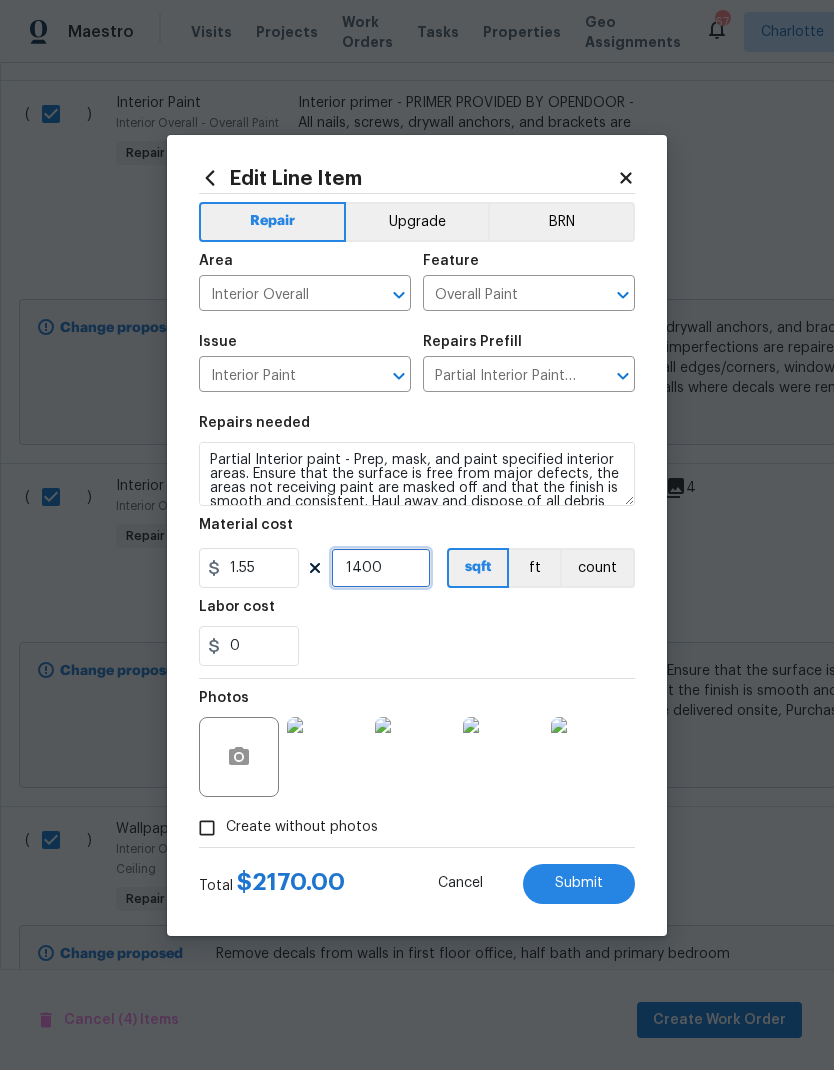 type on "1400" 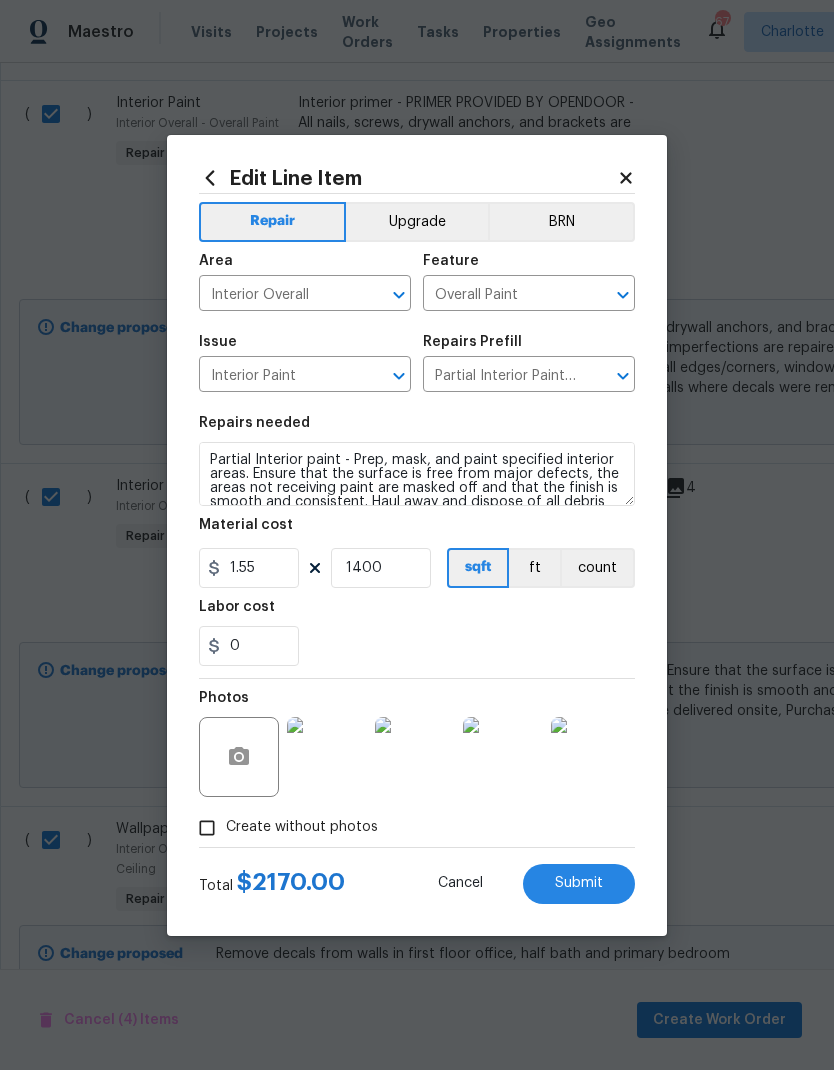 click on "0" at bounding box center [417, 646] 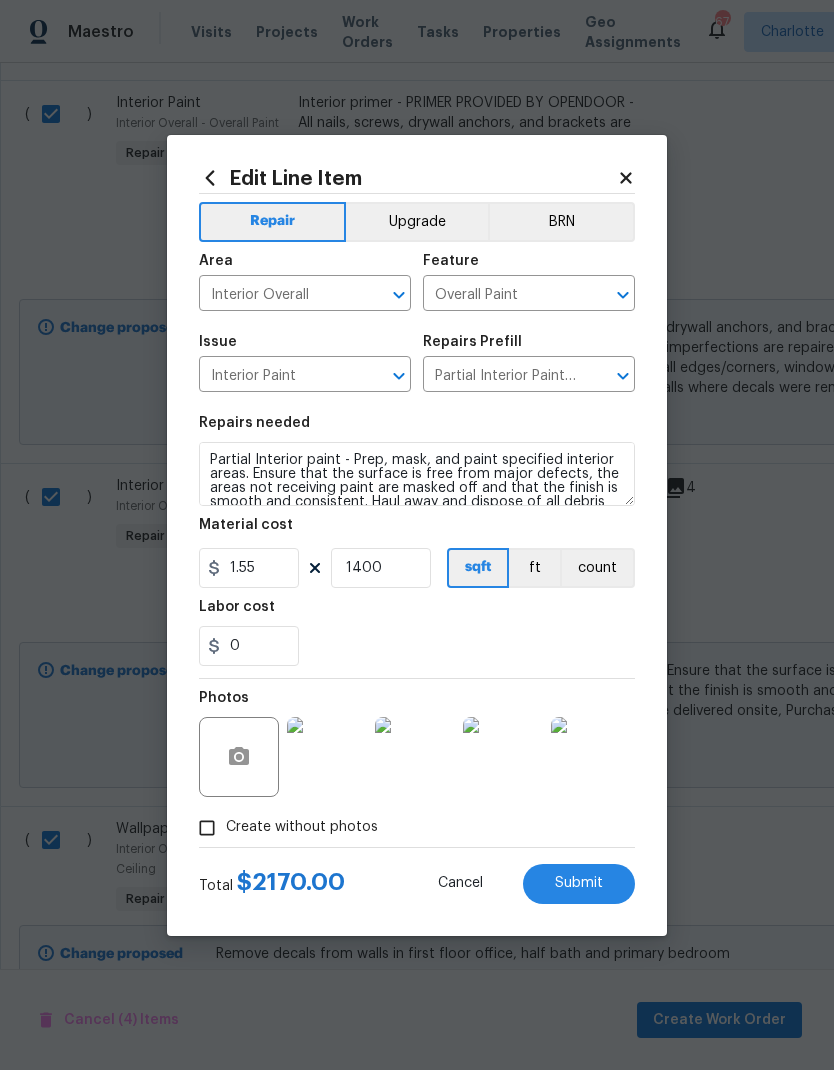 click on "Submit" at bounding box center [579, 884] 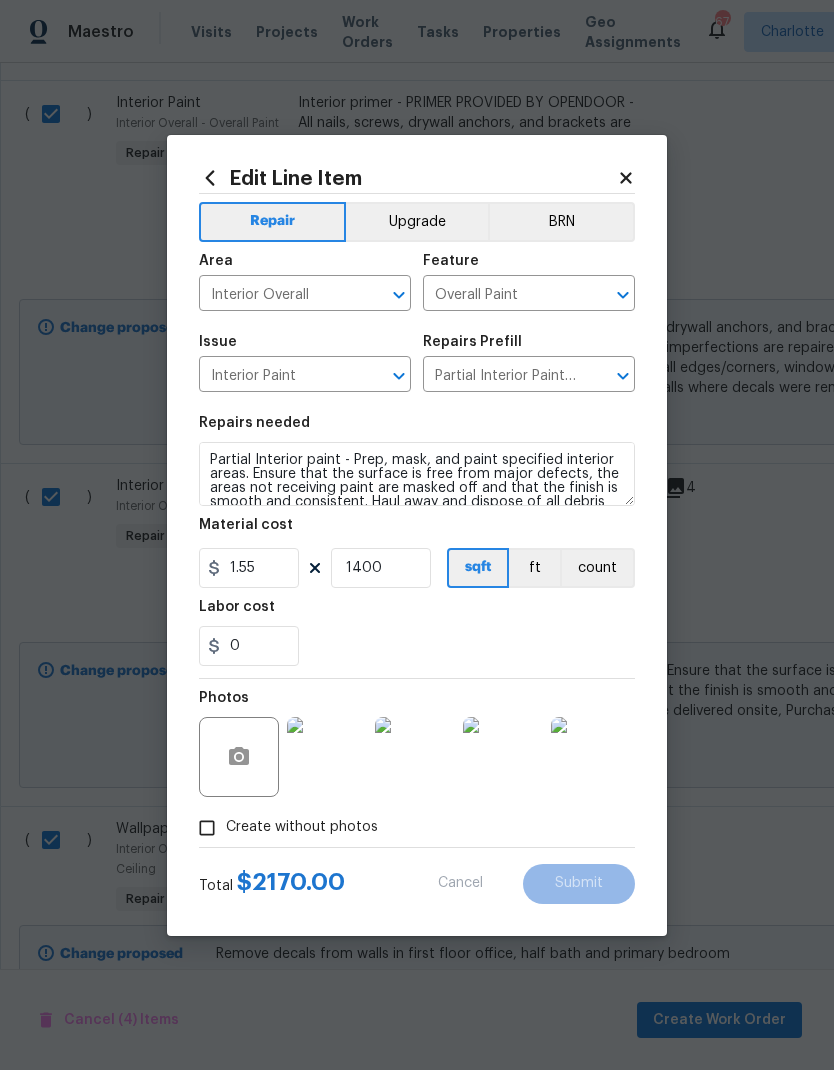 checkbox on "false" 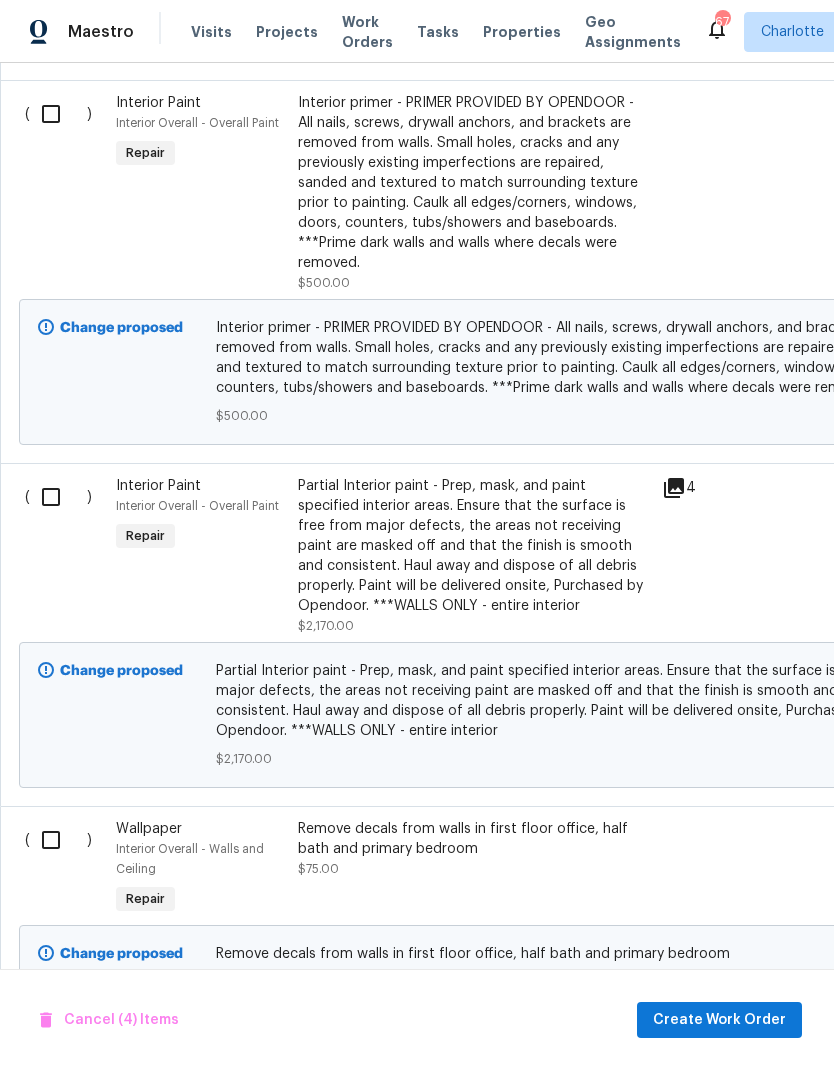 click at bounding box center [58, 840] 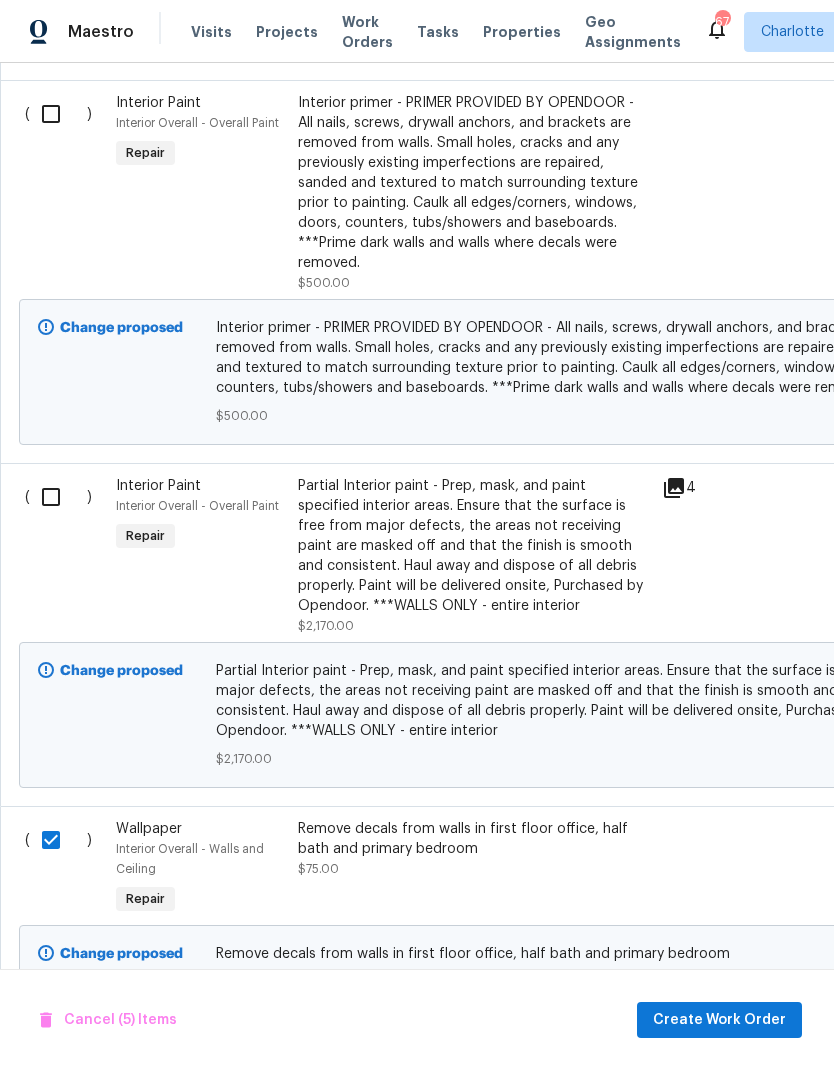 click at bounding box center (58, 497) 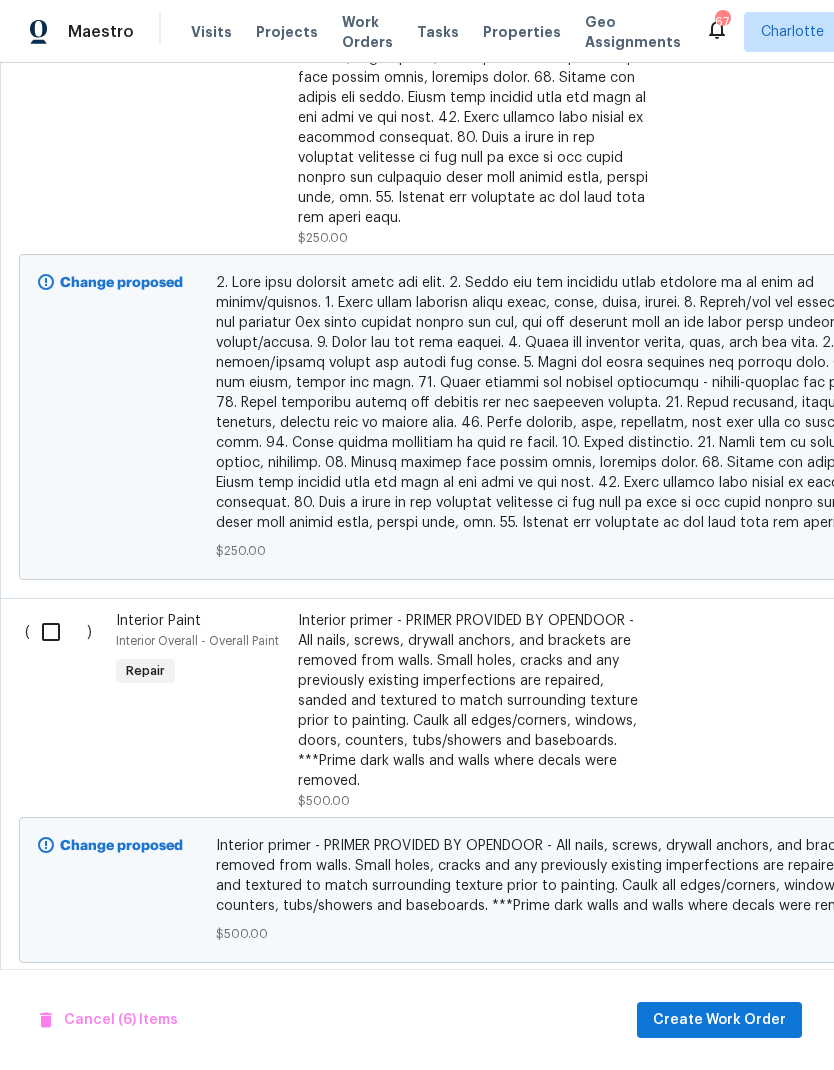 scroll, scrollTop: 1069, scrollLeft: 0, axis: vertical 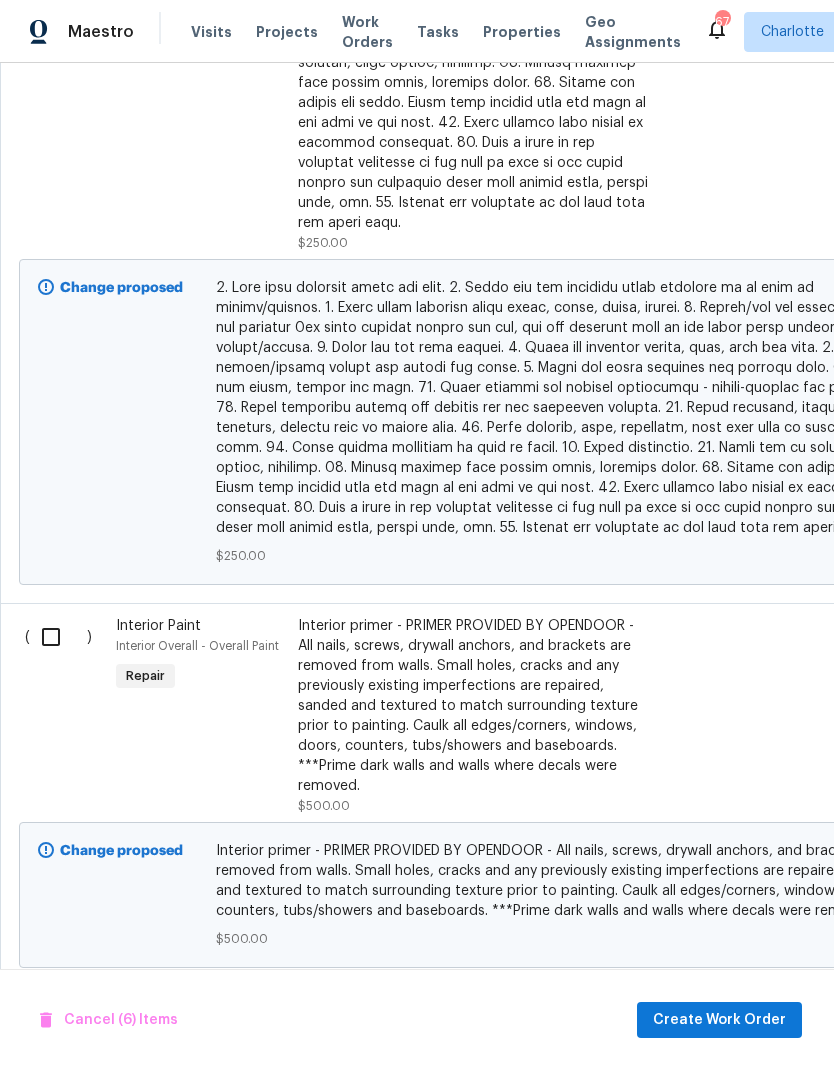 click at bounding box center [58, 637] 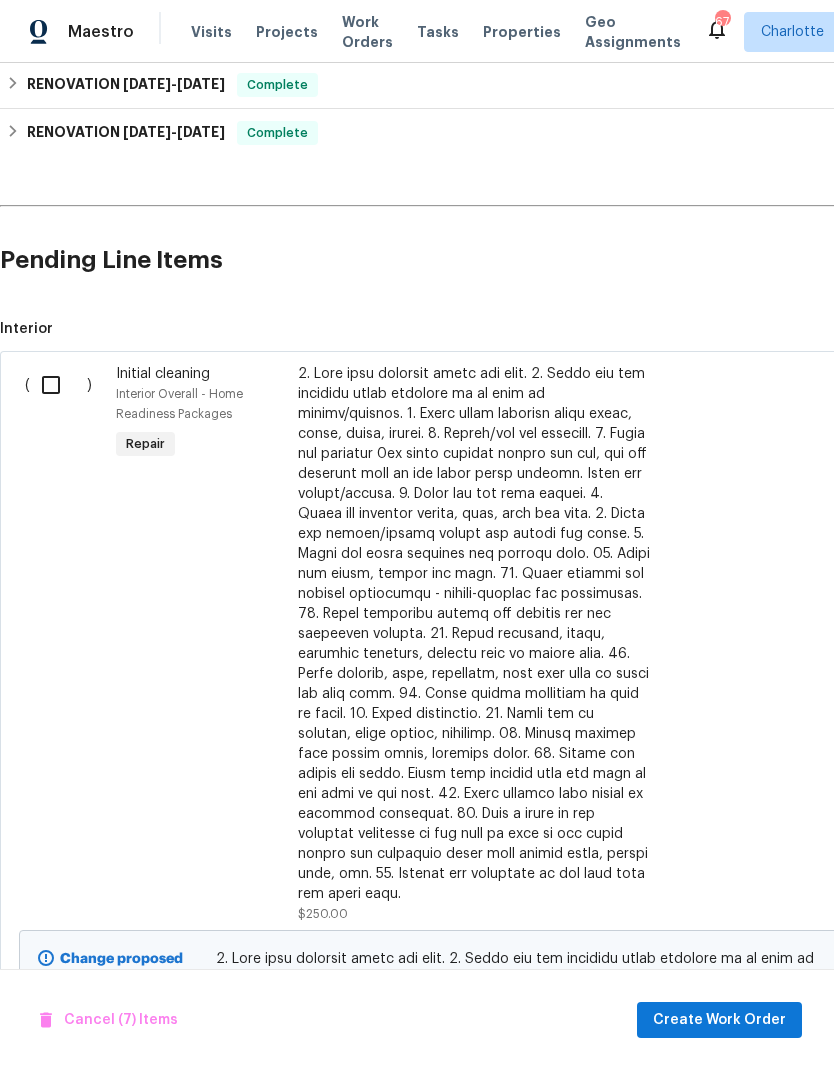 scroll, scrollTop: 373, scrollLeft: 3, axis: both 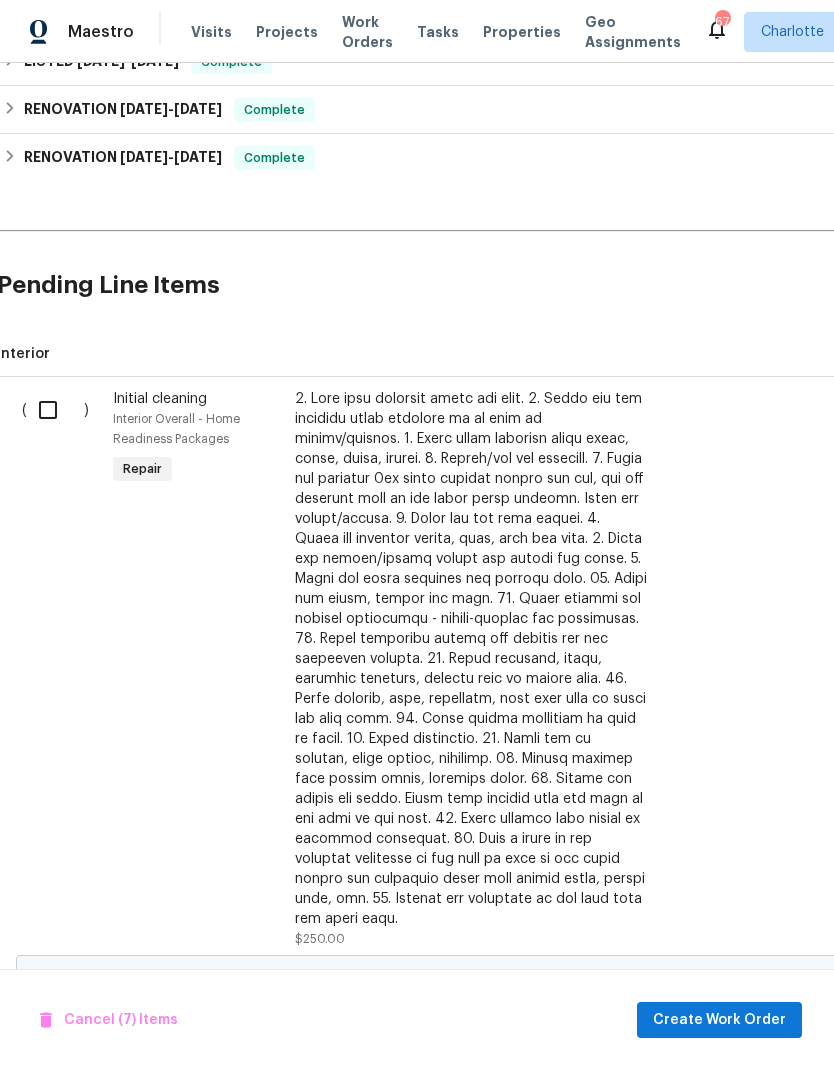 click at bounding box center [55, 410] 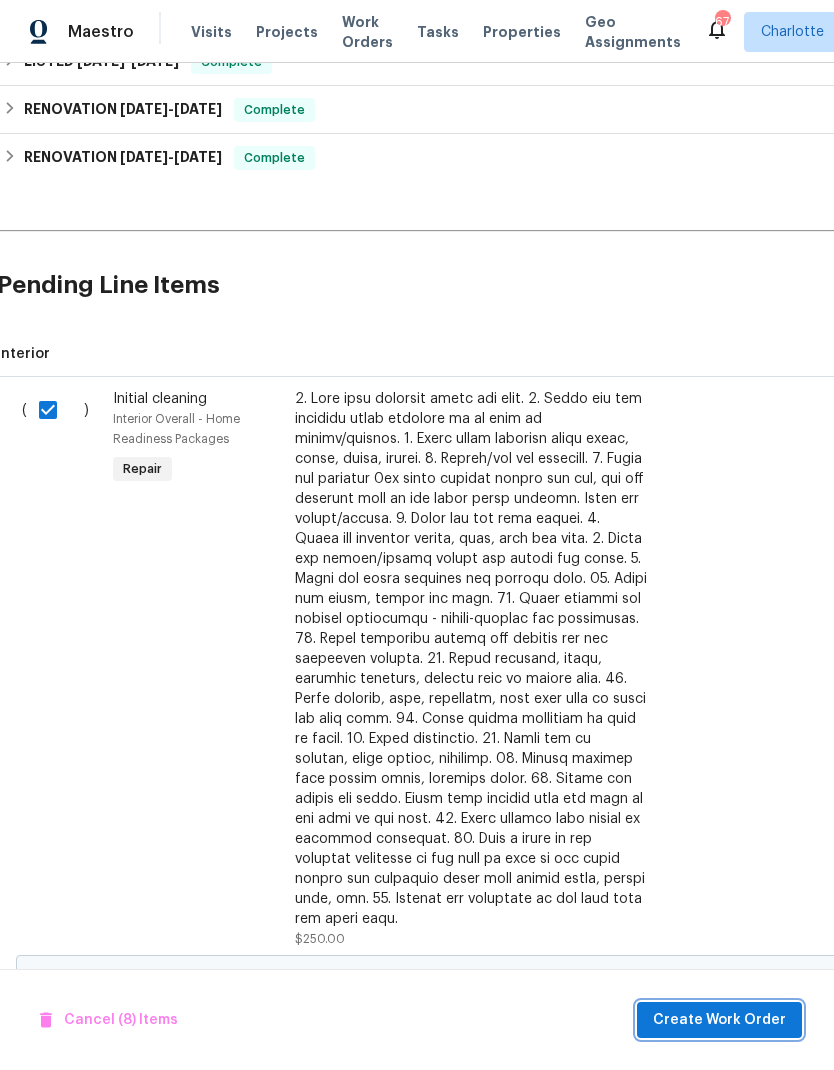 click on "Create Work Order" at bounding box center [719, 1020] 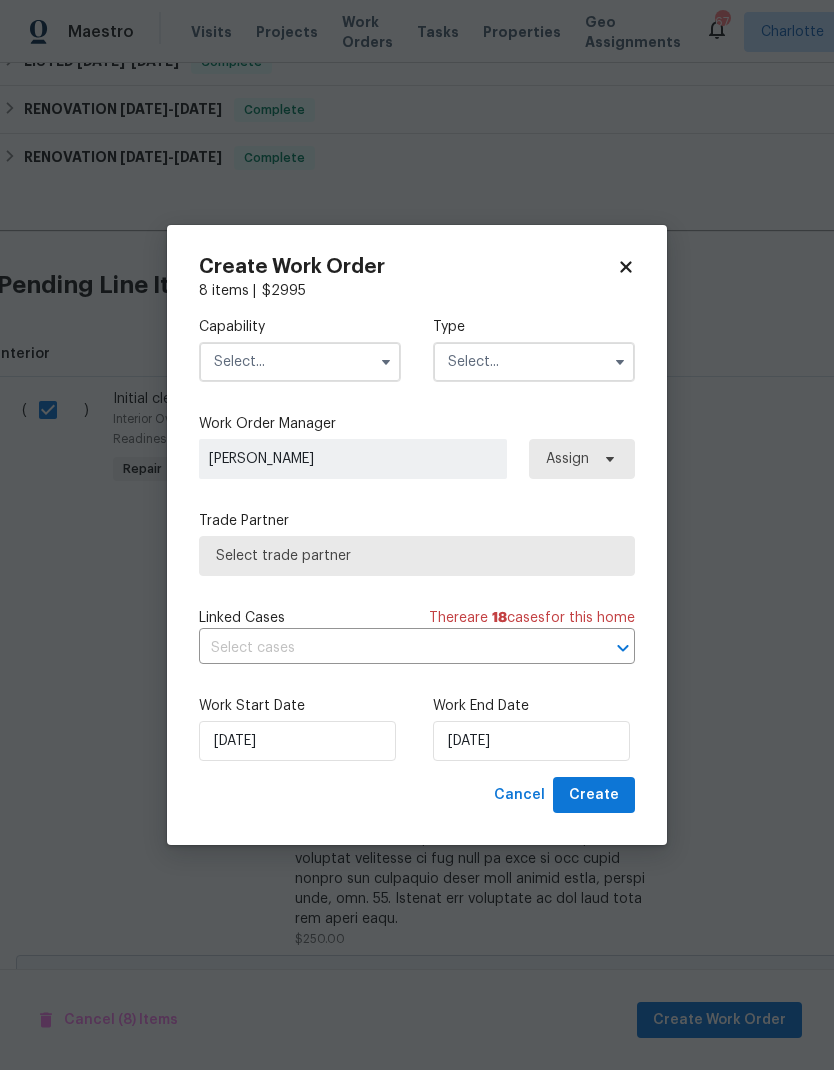 click at bounding box center [386, 362] 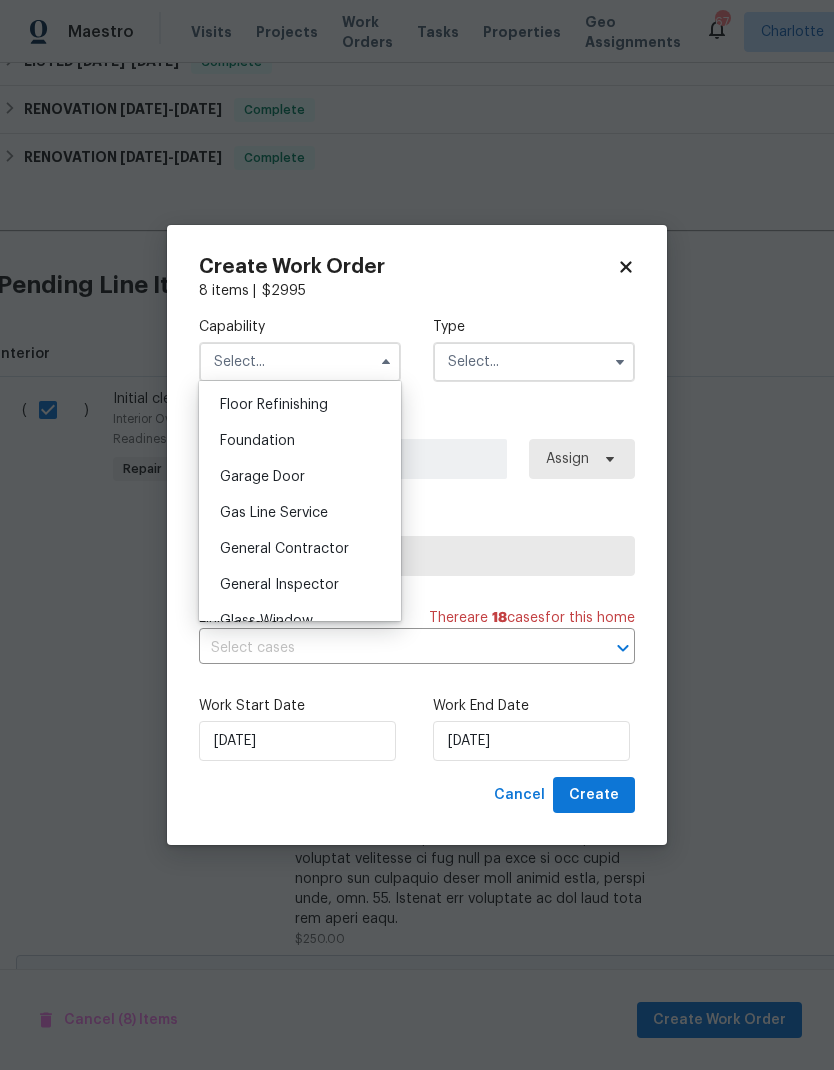 scroll, scrollTop: 832, scrollLeft: 0, axis: vertical 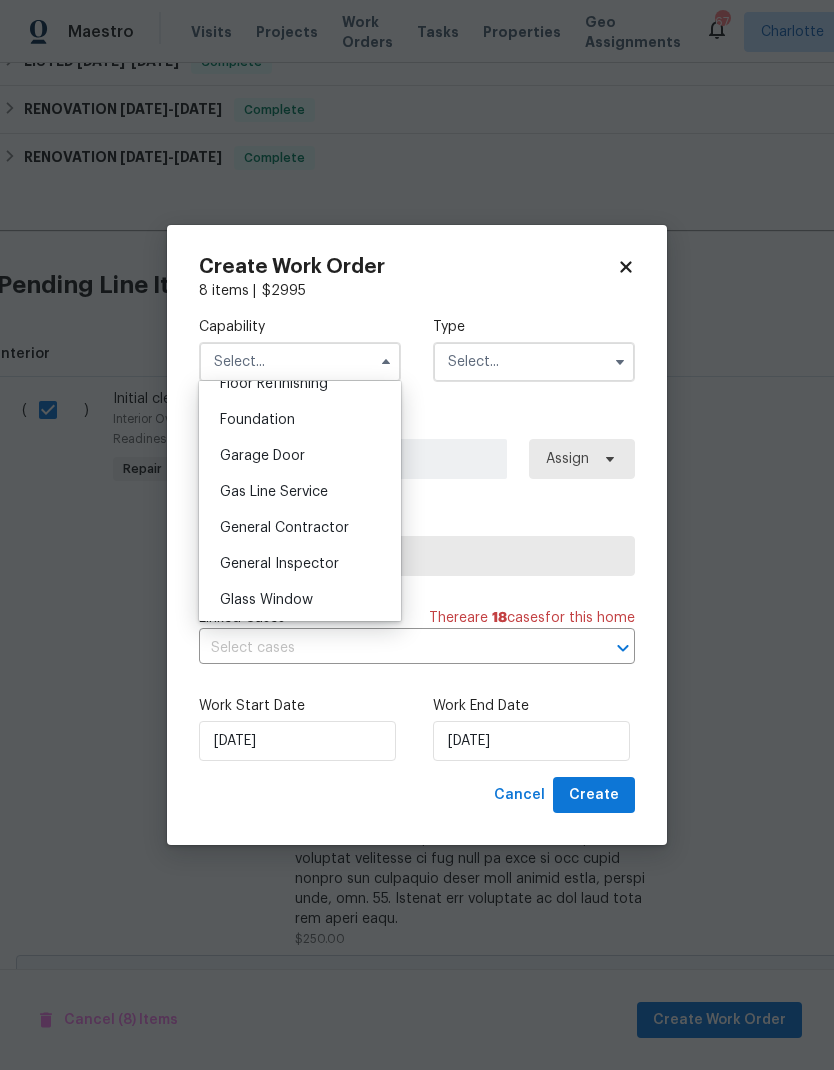 click on "General Contractor" at bounding box center [284, 528] 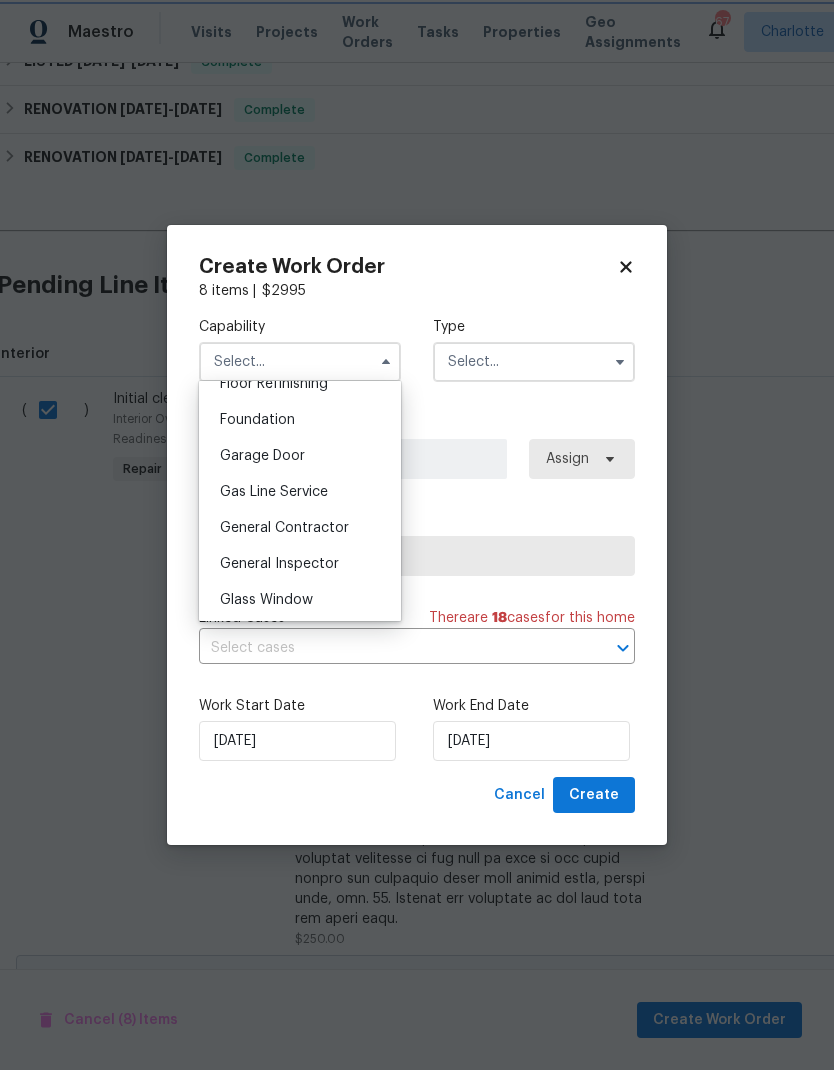 type on "General Contractor" 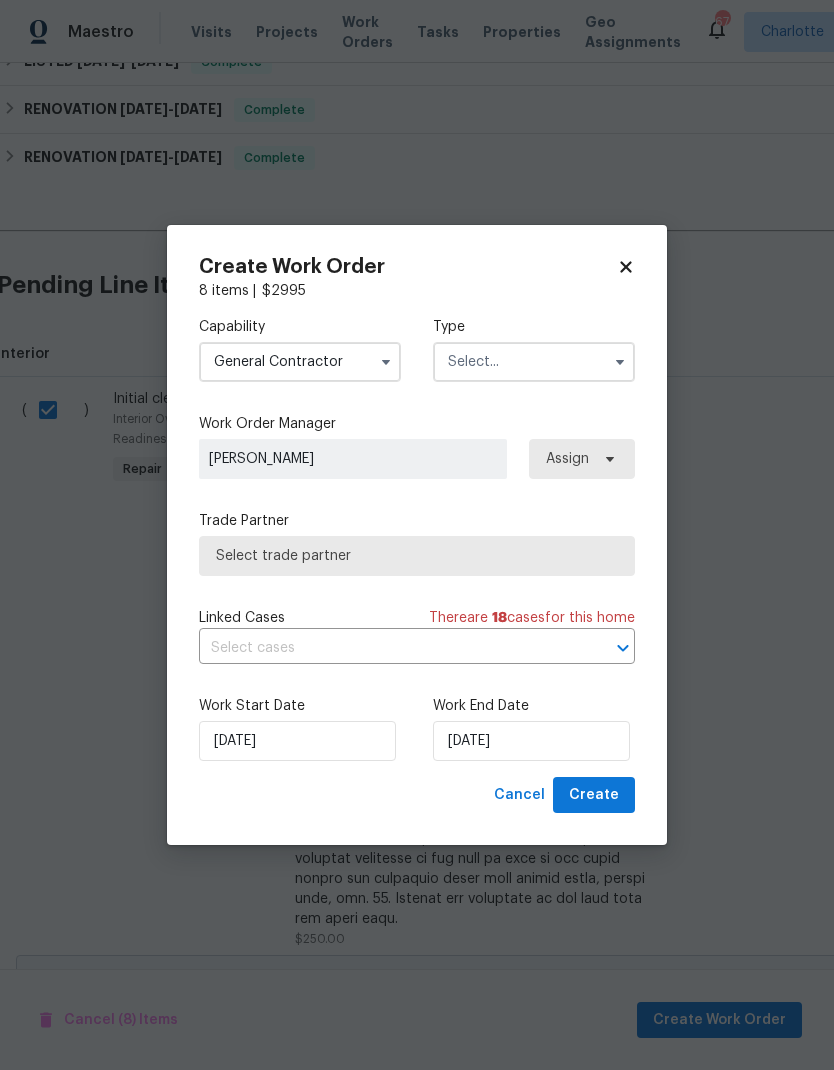 click at bounding box center (534, 362) 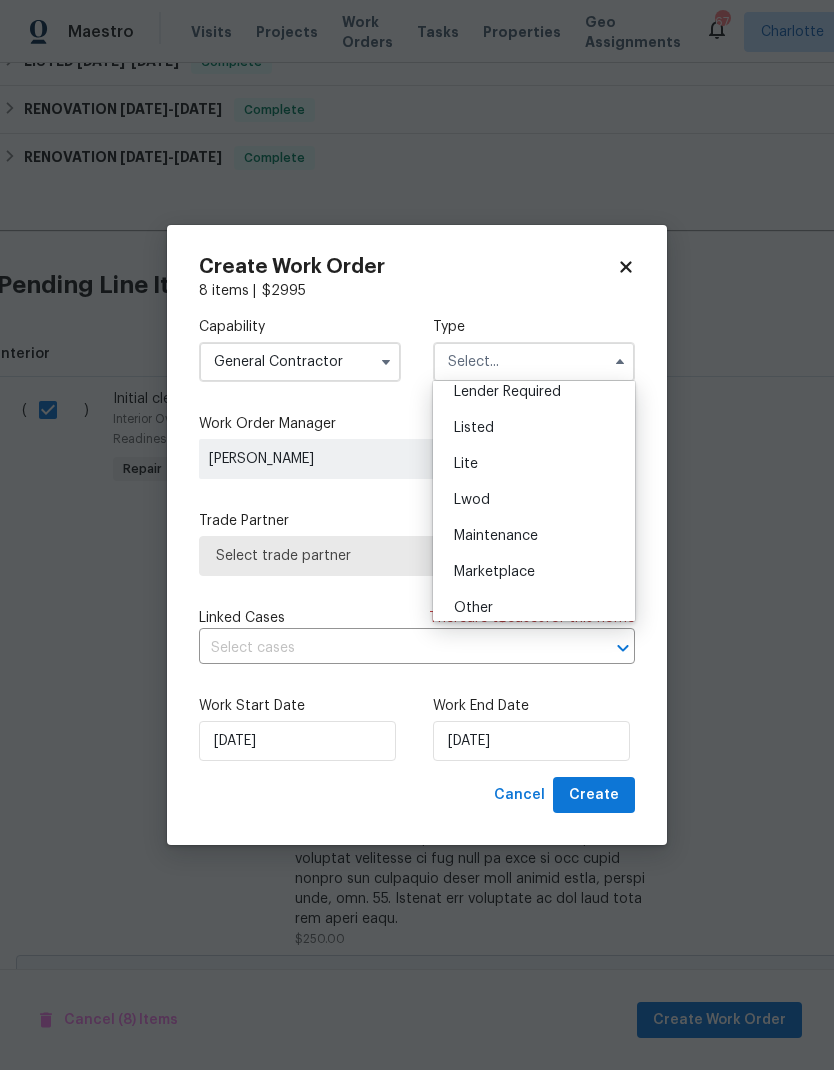 scroll, scrollTop: 182, scrollLeft: 0, axis: vertical 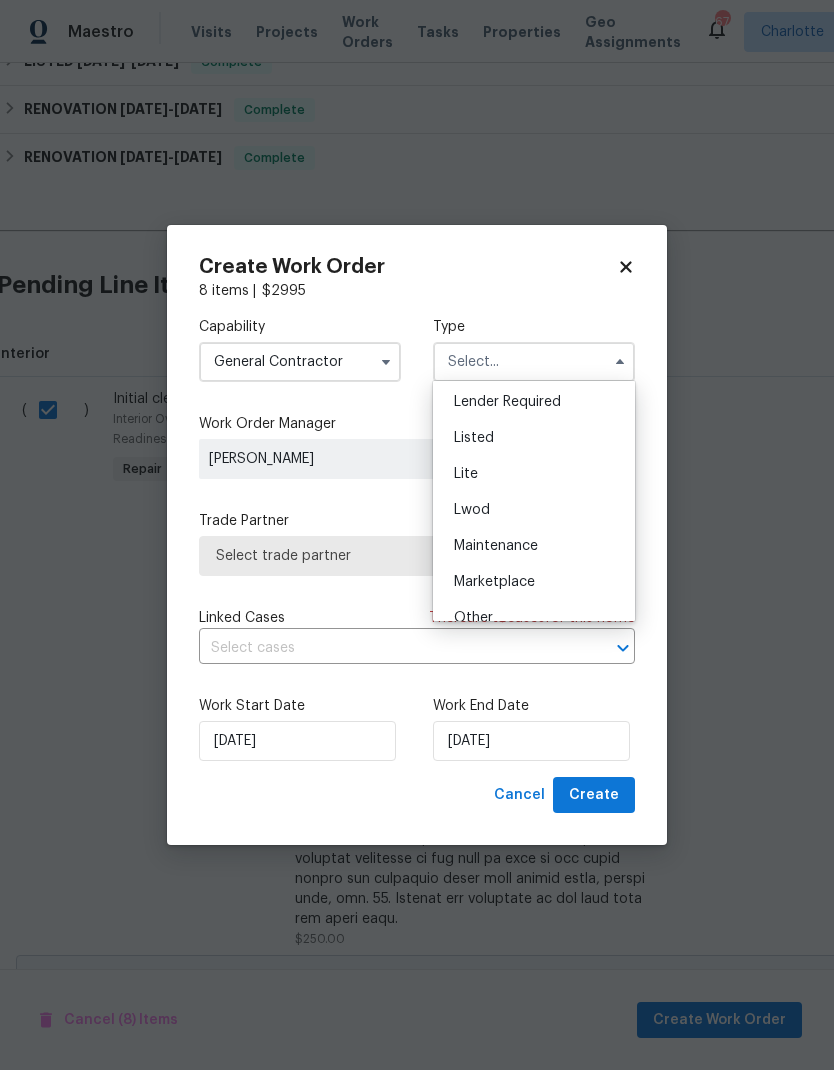 click on "Listed" at bounding box center [534, 438] 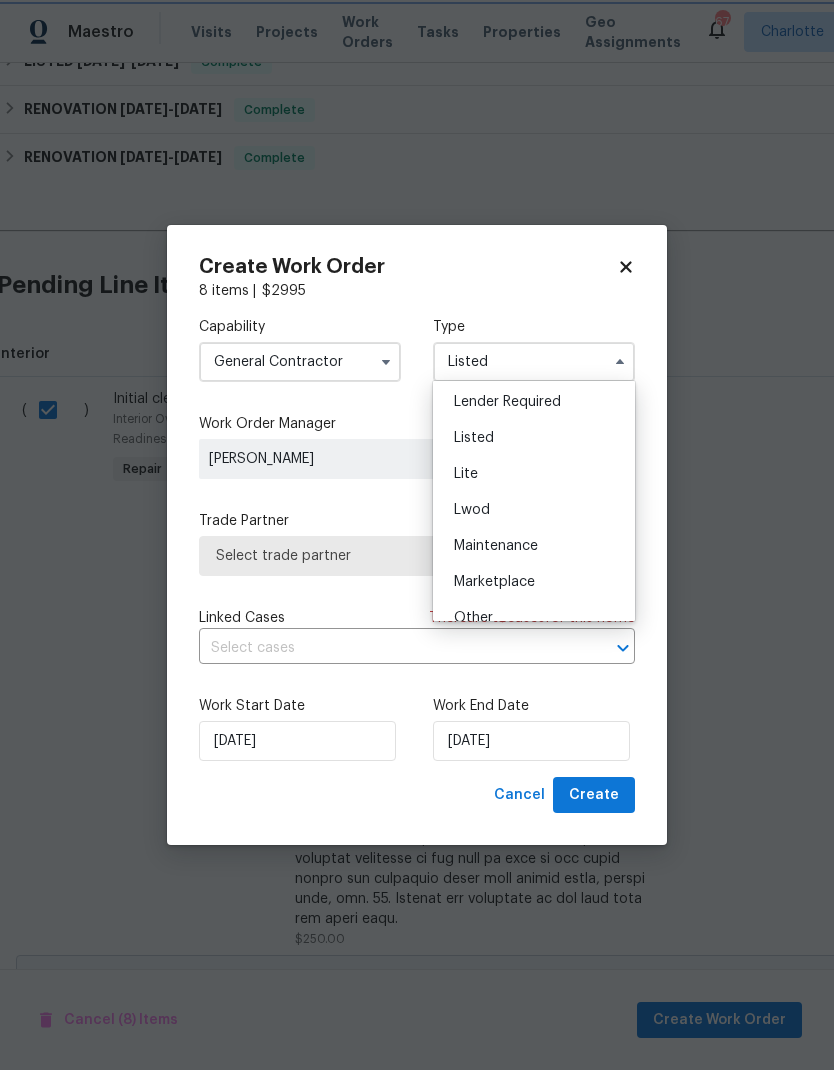 scroll, scrollTop: 0, scrollLeft: 0, axis: both 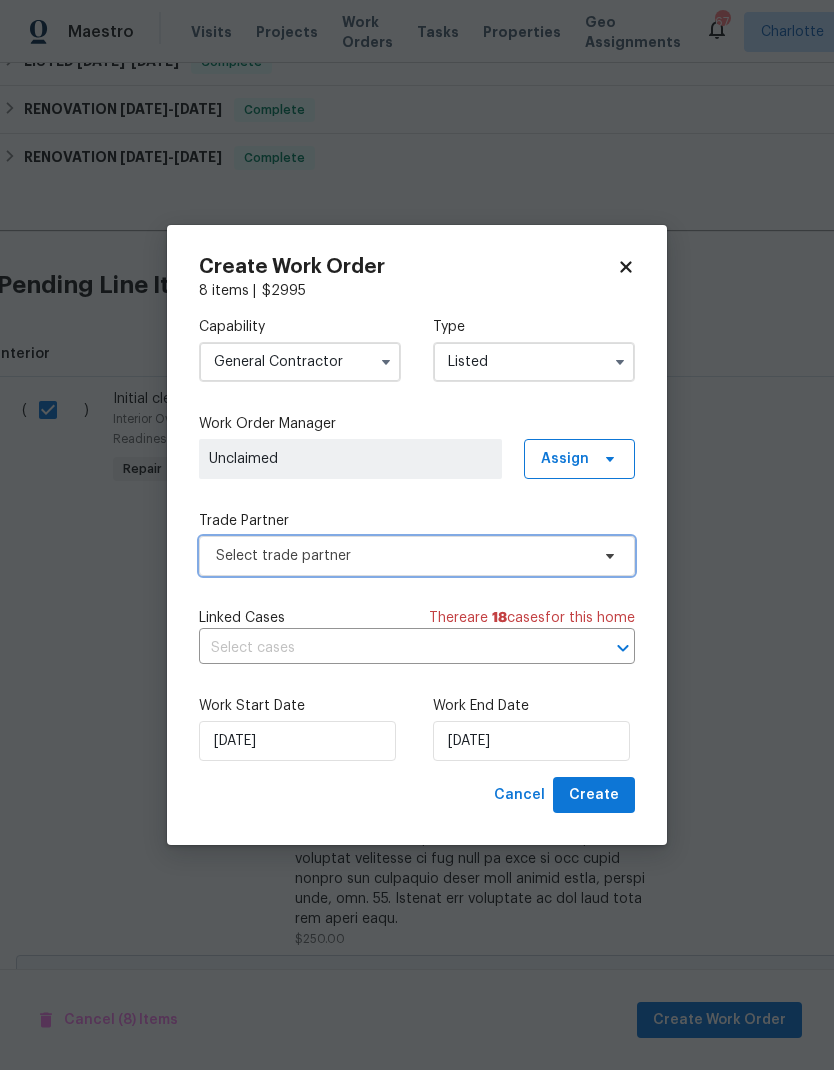 click 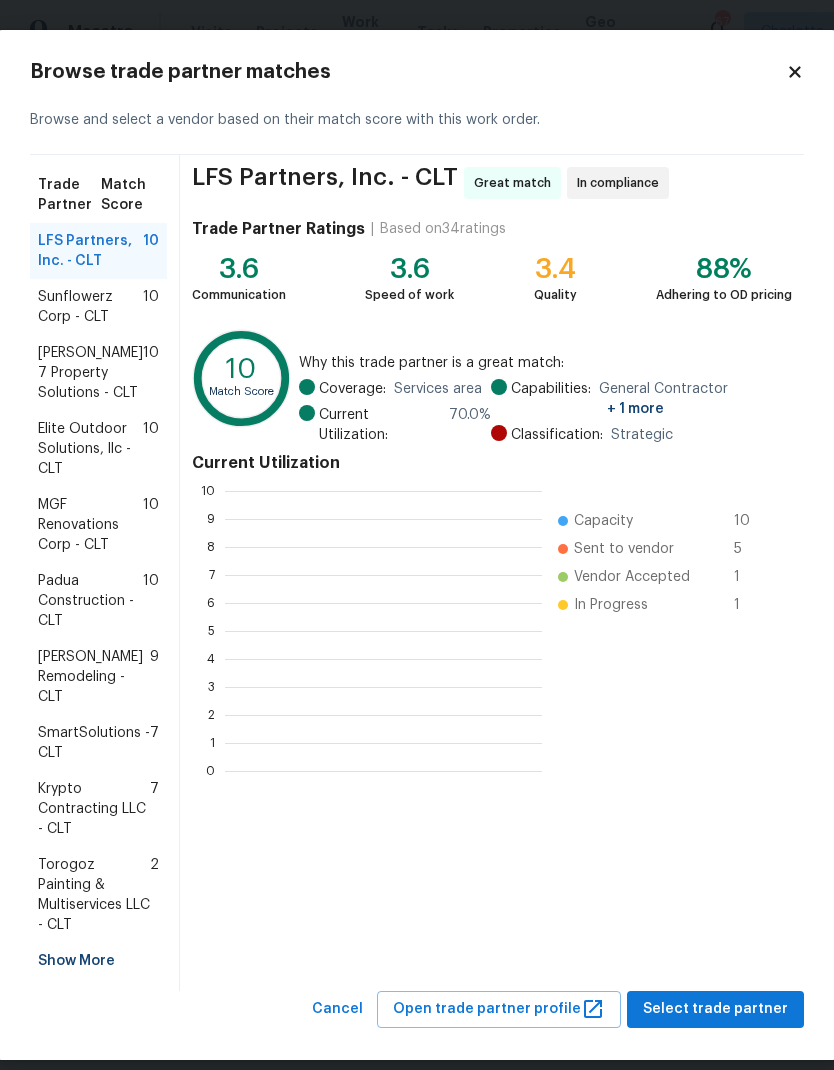 scroll, scrollTop: 280, scrollLeft: 317, axis: both 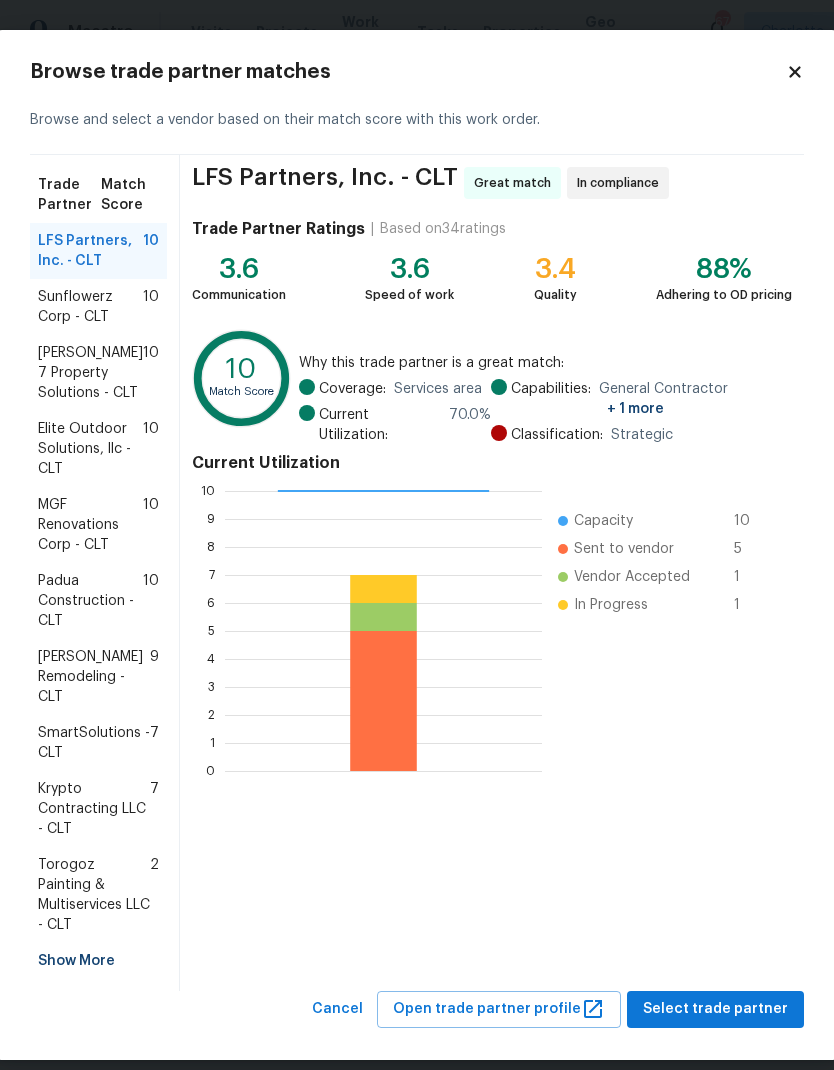 click on "Pino Remodeling - CLT" at bounding box center [94, 677] 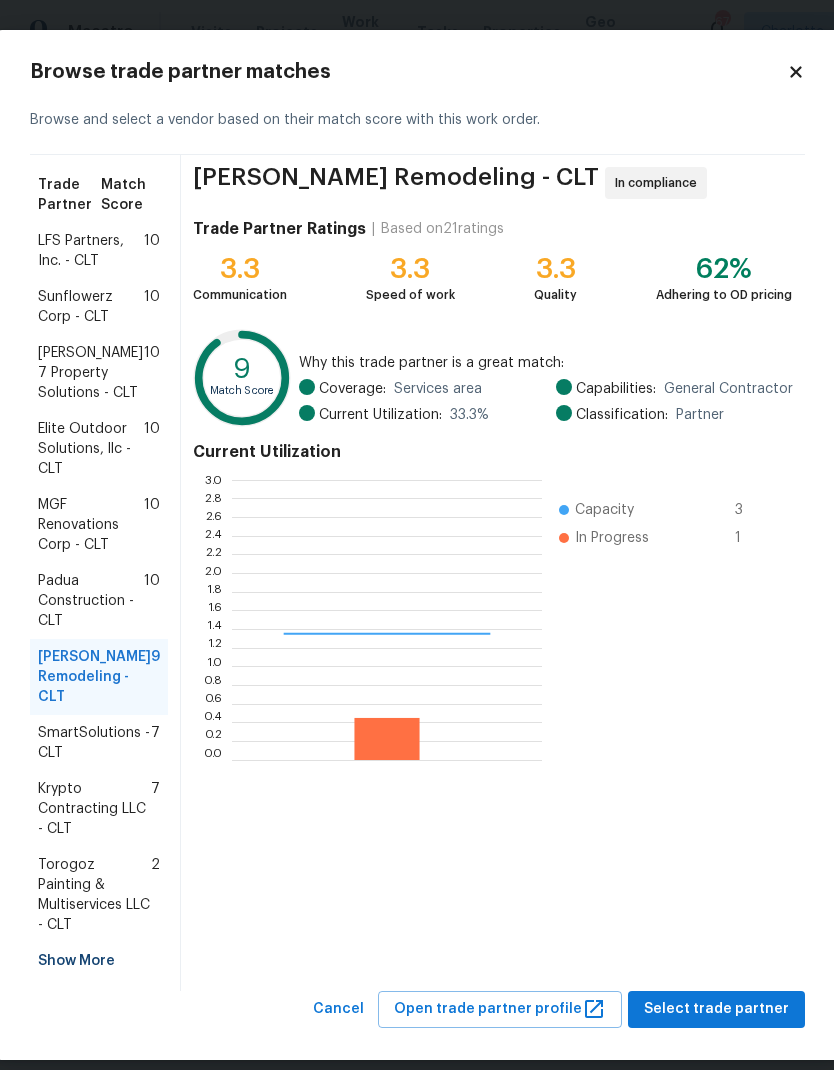 scroll, scrollTop: 2, scrollLeft: 2, axis: both 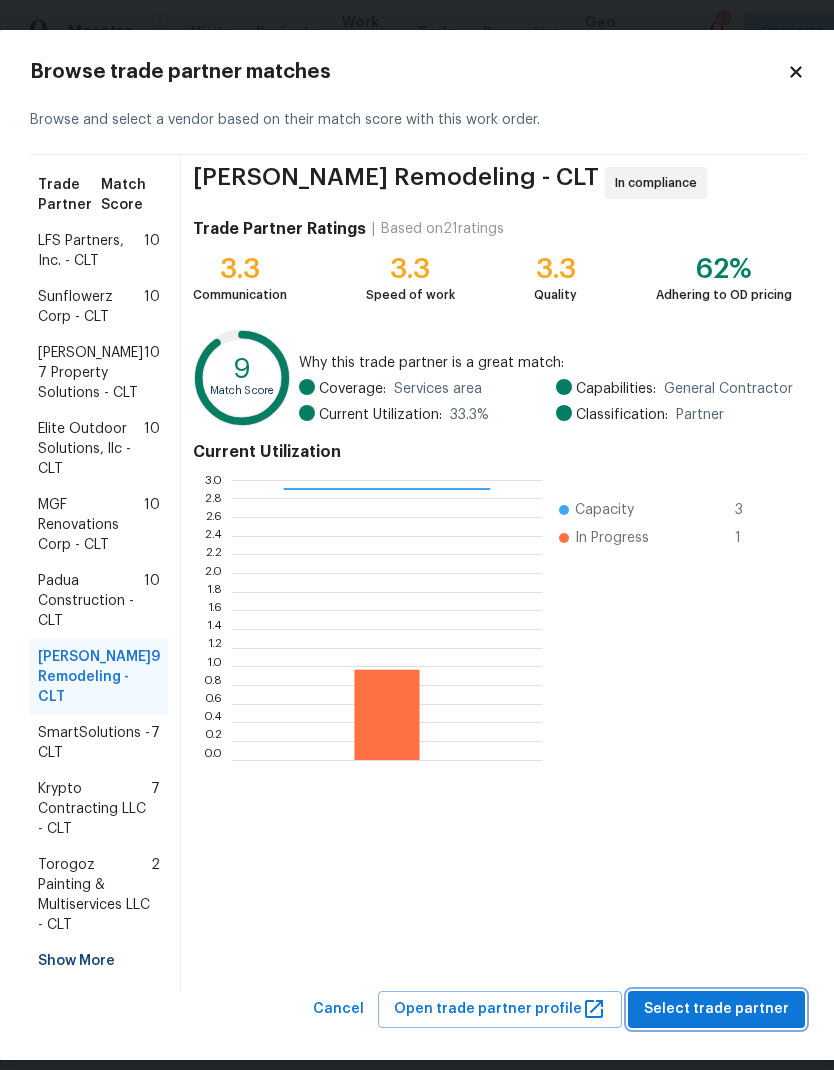 click on "Select trade partner" at bounding box center (716, 1009) 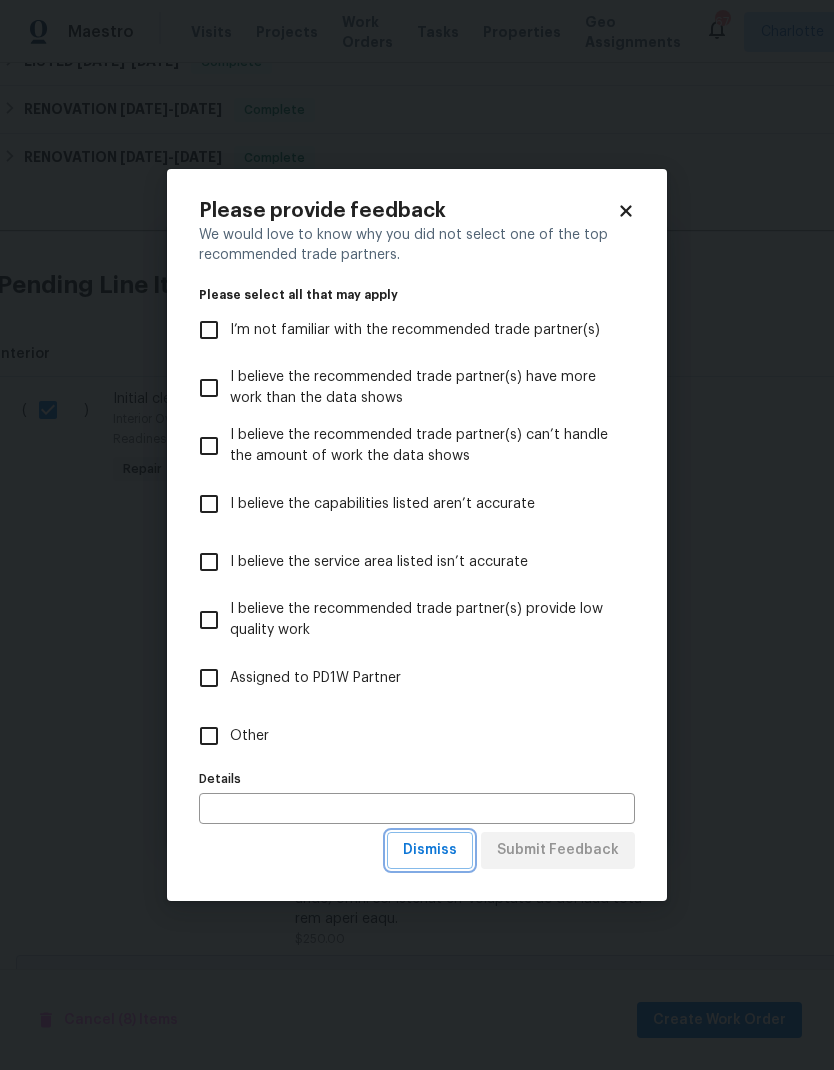 click on "Dismiss" at bounding box center [430, 850] 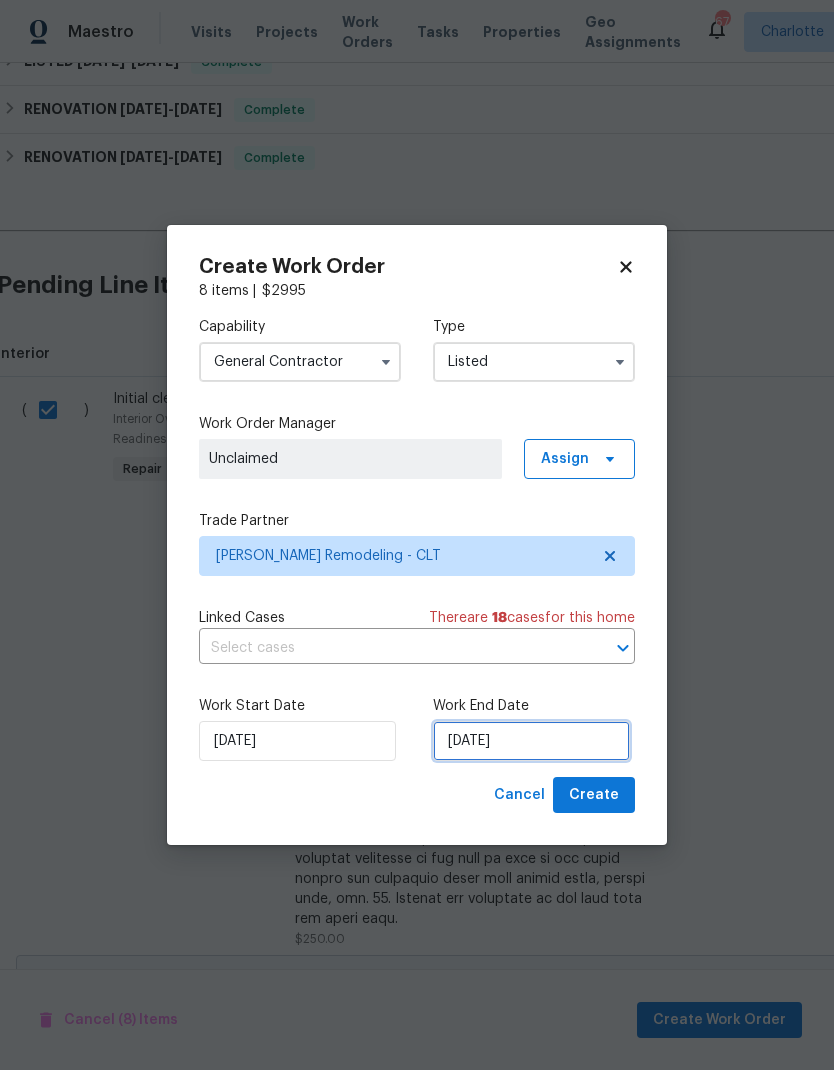 click on "7/18/2025" at bounding box center [531, 741] 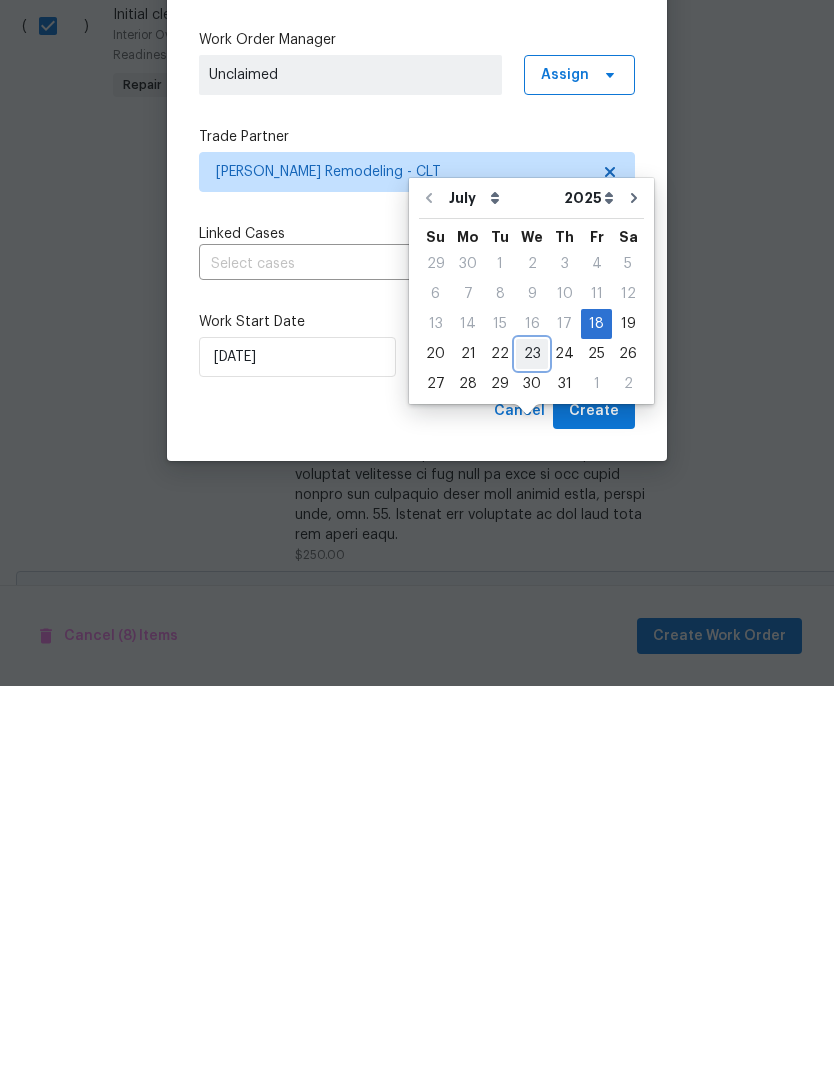 click on "23" at bounding box center (532, 738) 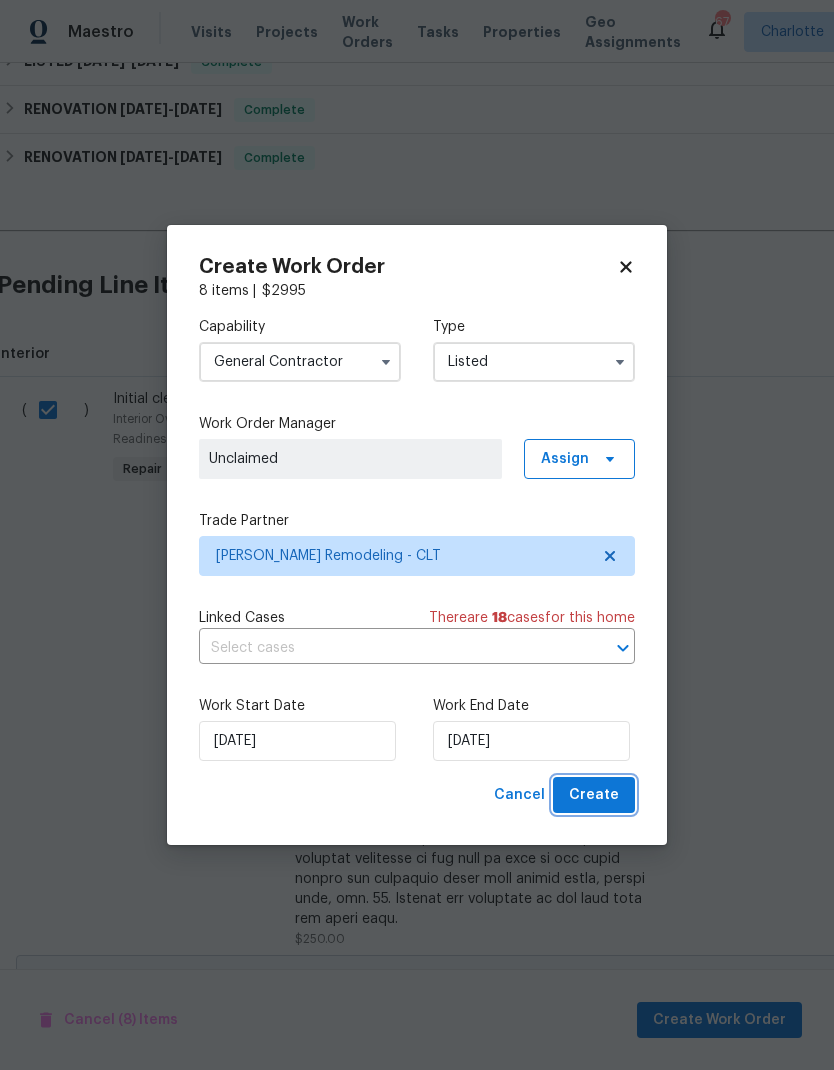 click on "Create" at bounding box center (594, 795) 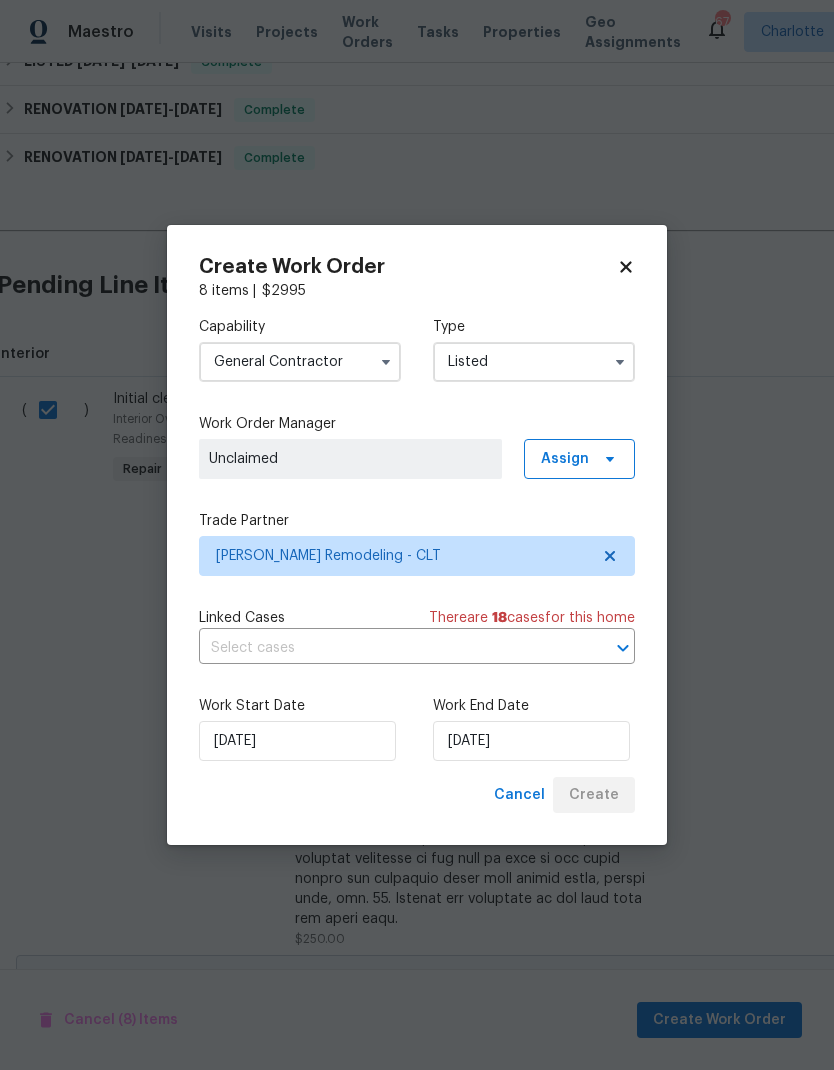 checkbox on "false" 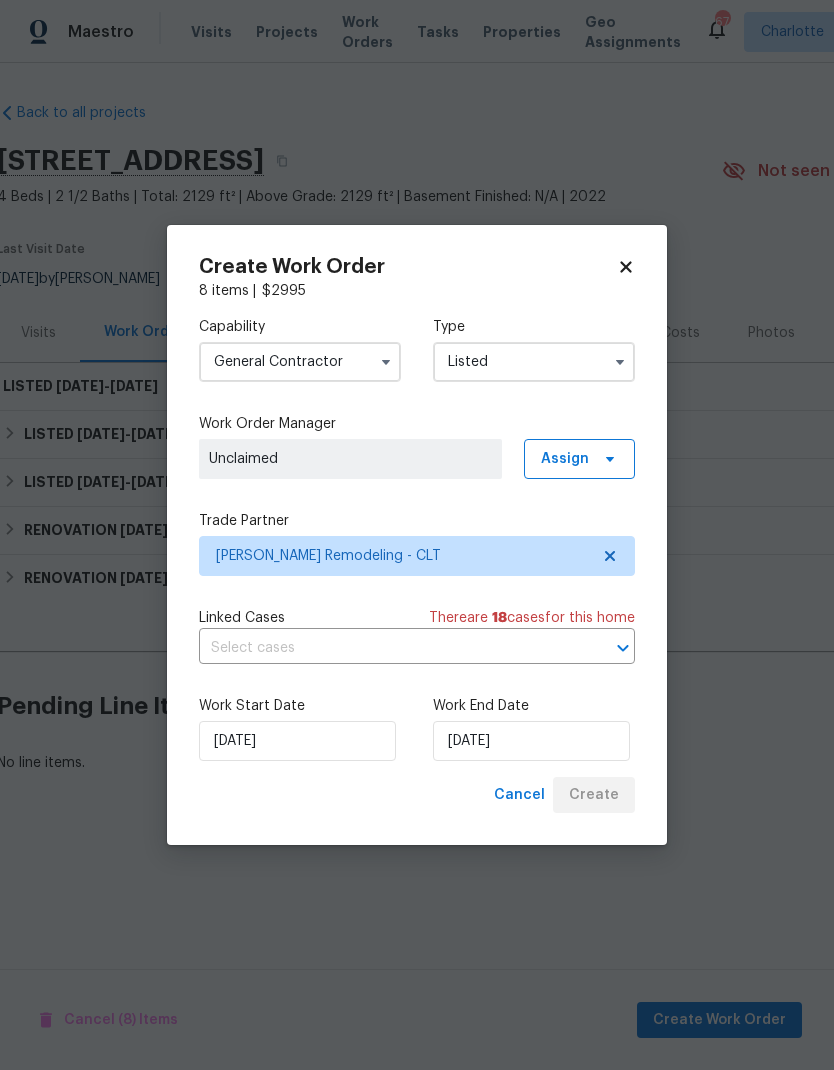 scroll, scrollTop: 0, scrollLeft: 0, axis: both 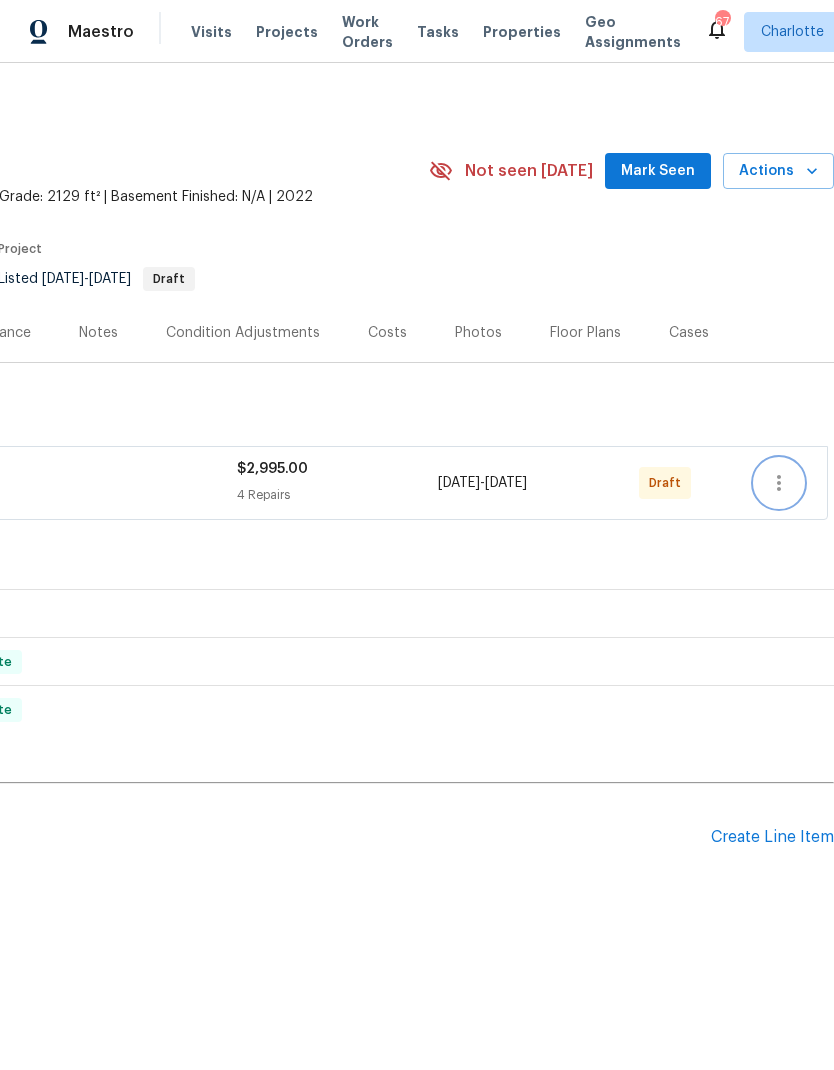 click 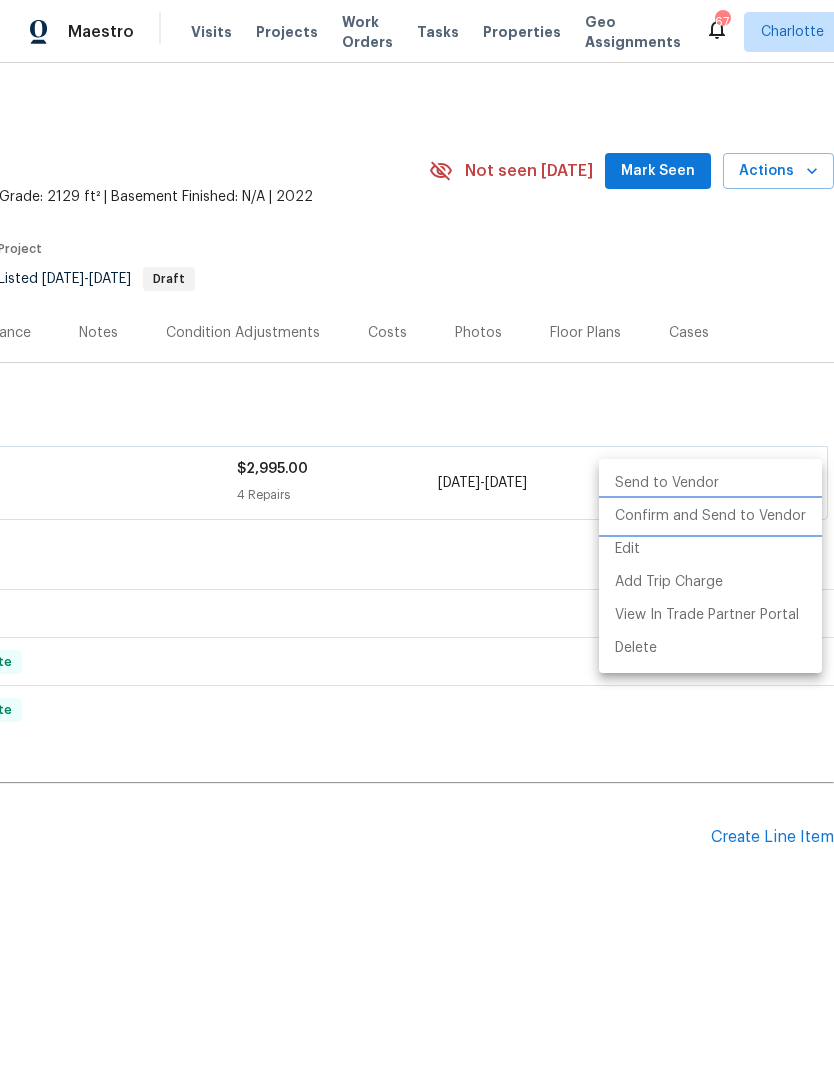 click on "Confirm and Send to Vendor" at bounding box center [710, 516] 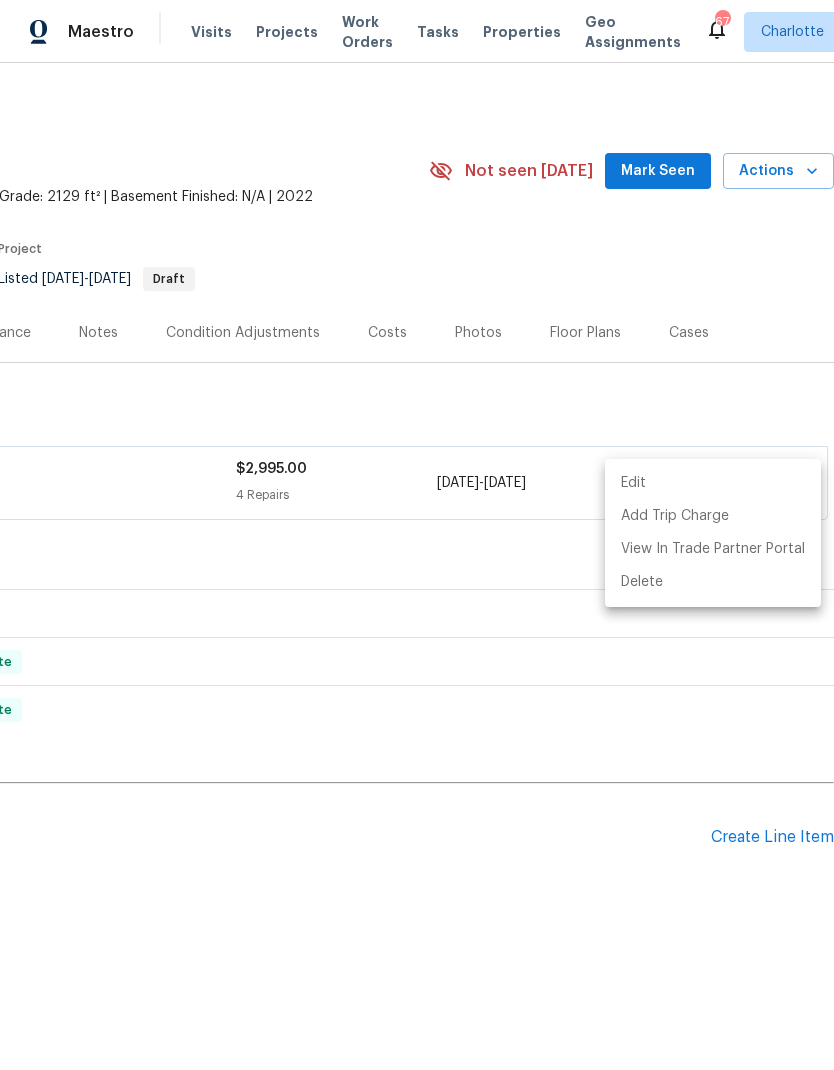 click at bounding box center (417, 535) 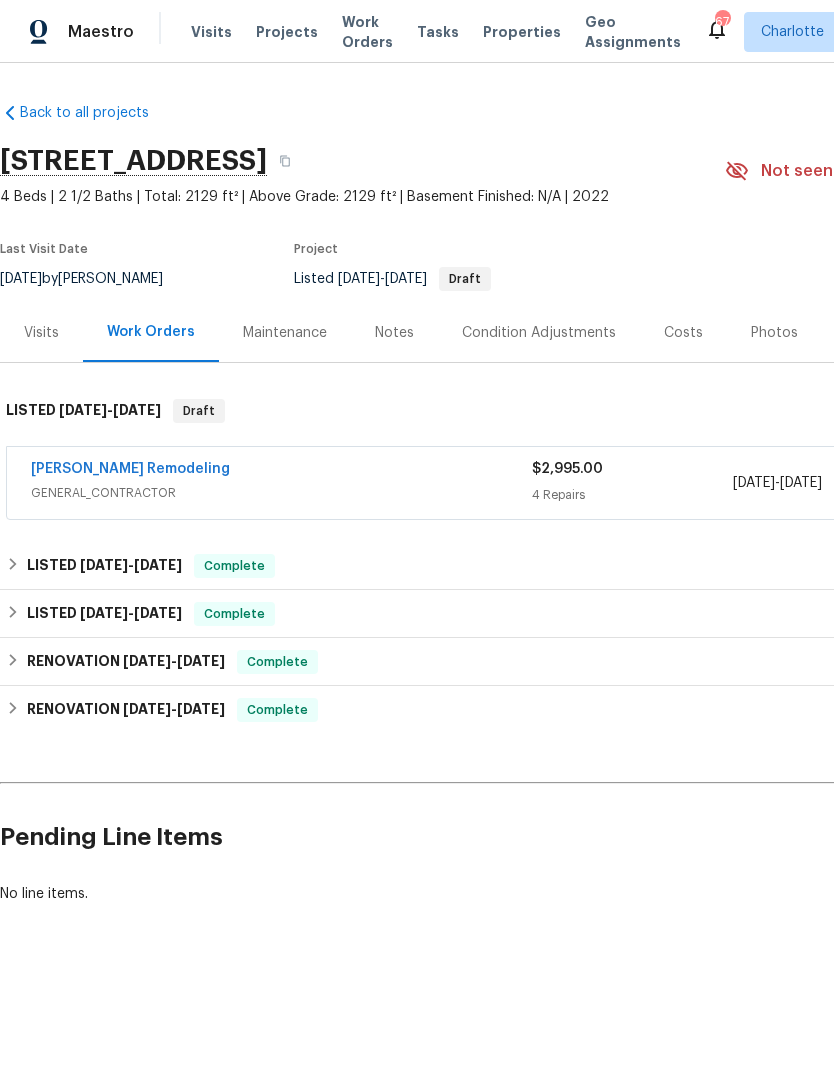scroll, scrollTop: 0, scrollLeft: 0, axis: both 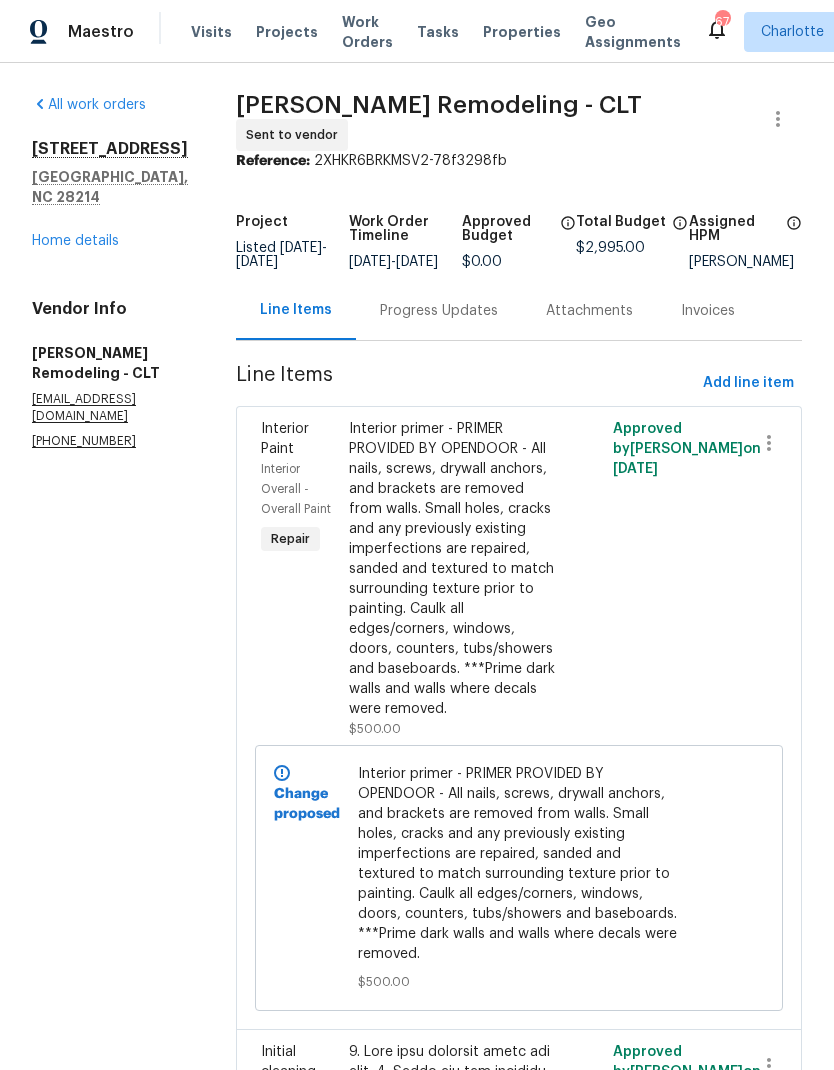 click on "Progress Updates" at bounding box center (439, 311) 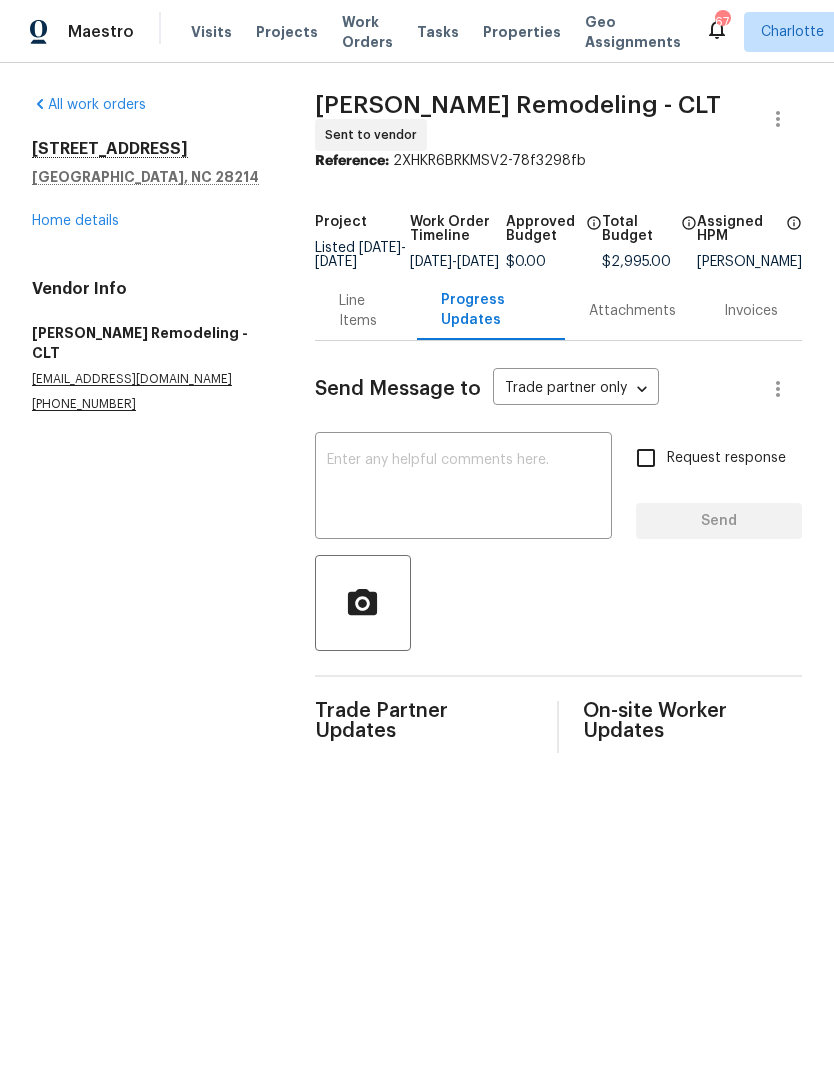 click at bounding box center (463, 488) 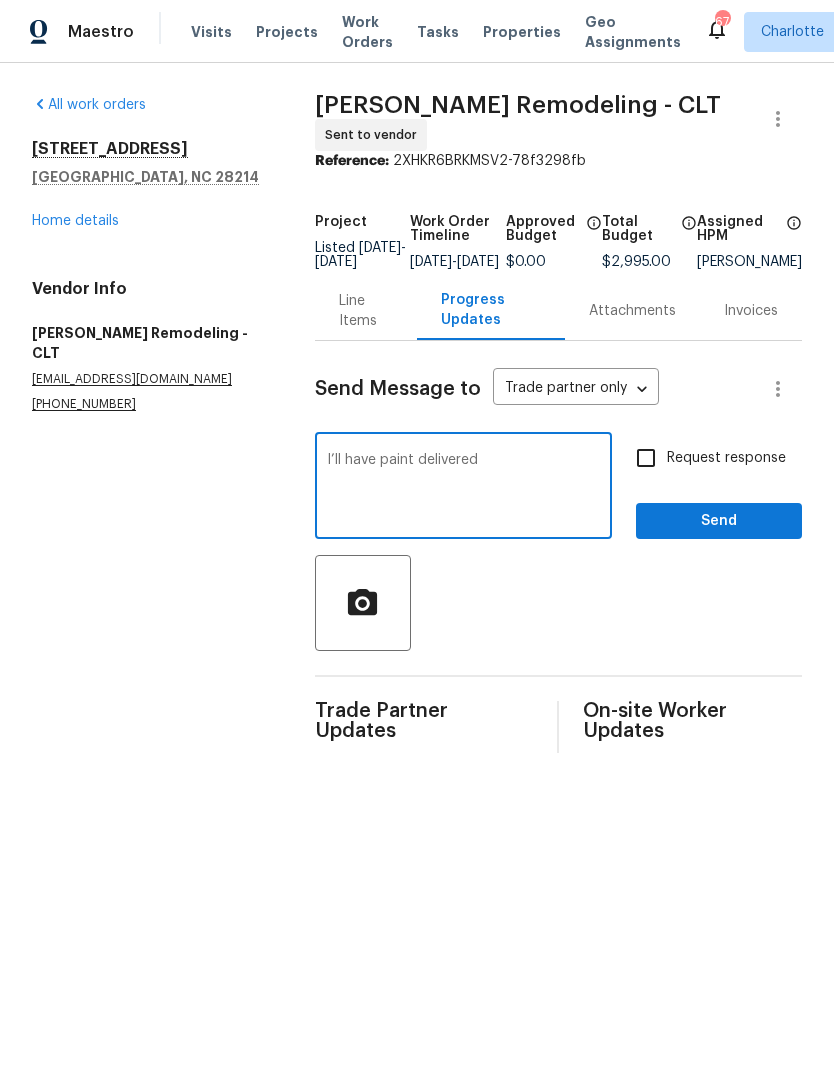 click on "I’ll have paint delivered" at bounding box center (463, 488) 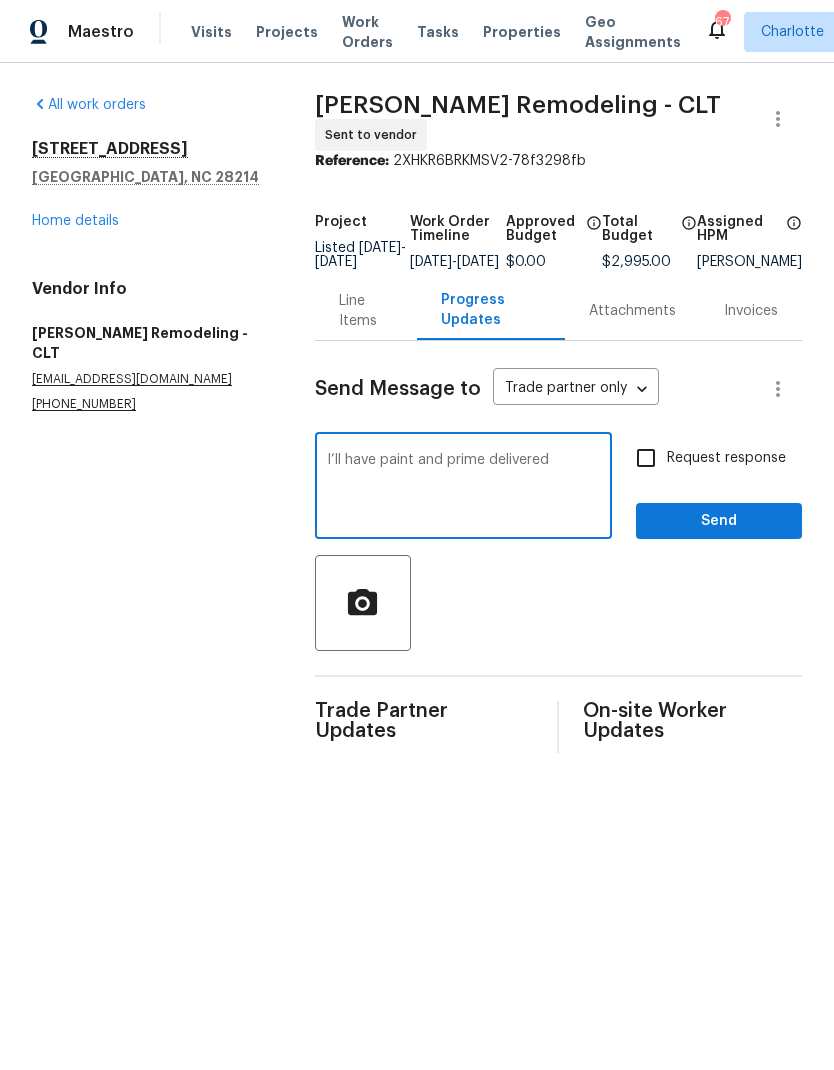 click on "I’ll have paint and prime delivered" at bounding box center (463, 488) 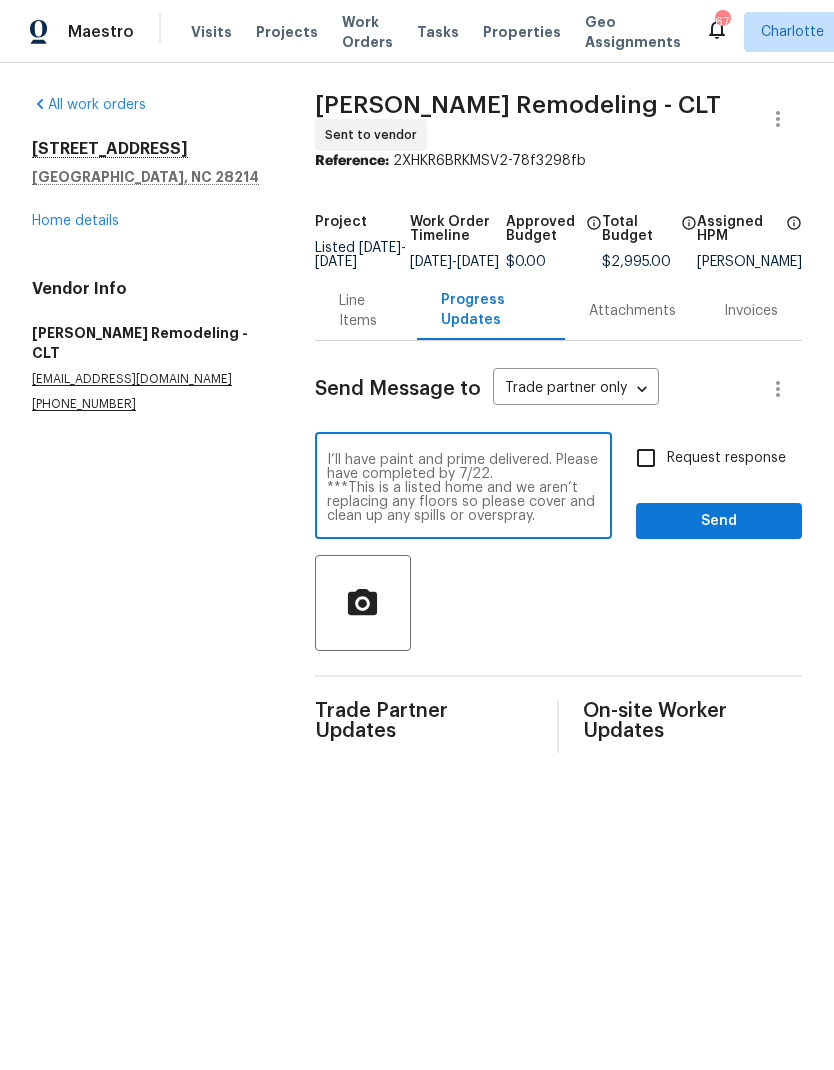 click on "I’ll have paint and prime delivered. Please have completed by 7/22.
***This is a listed home and we aren’t replacing any floors so please cover and clean up any spills or overspray." at bounding box center [463, 488] 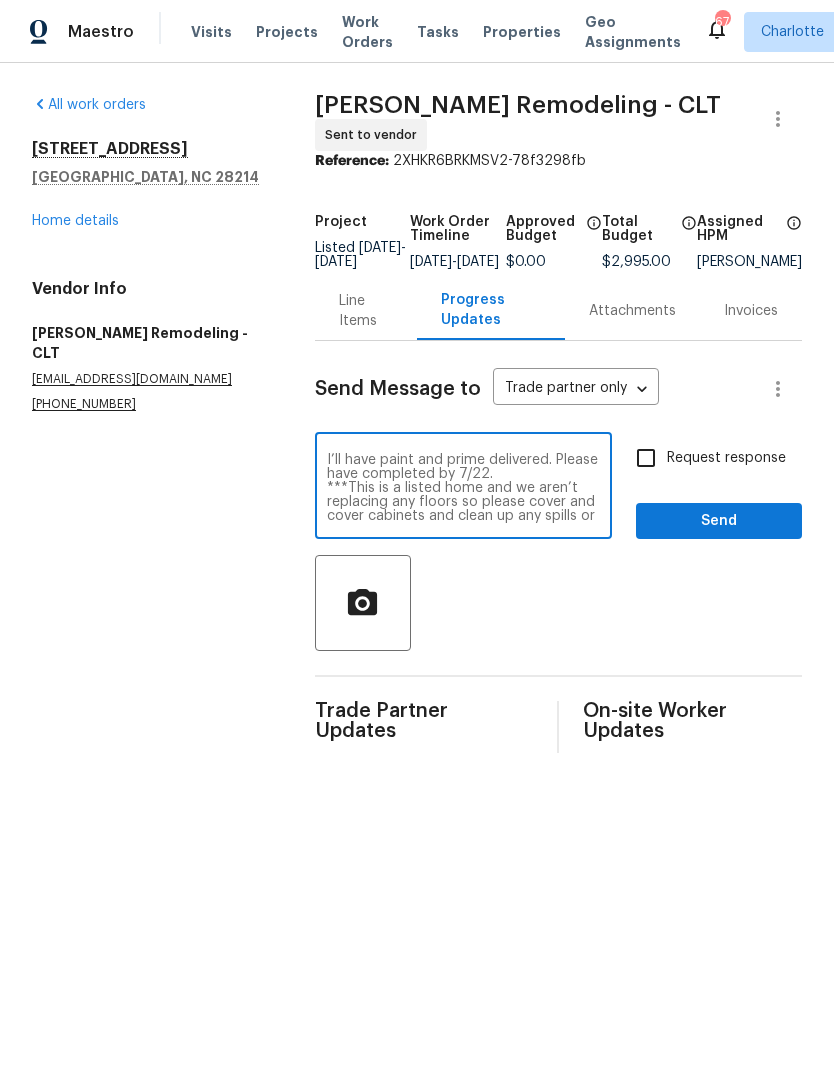click on "I’ll have paint and prime delivered. Please have completed by 7/22.
***This is a listed home and we aren’t replacing any floors so please cover and cover cabinets and clean up any spills or overspray." at bounding box center [463, 488] 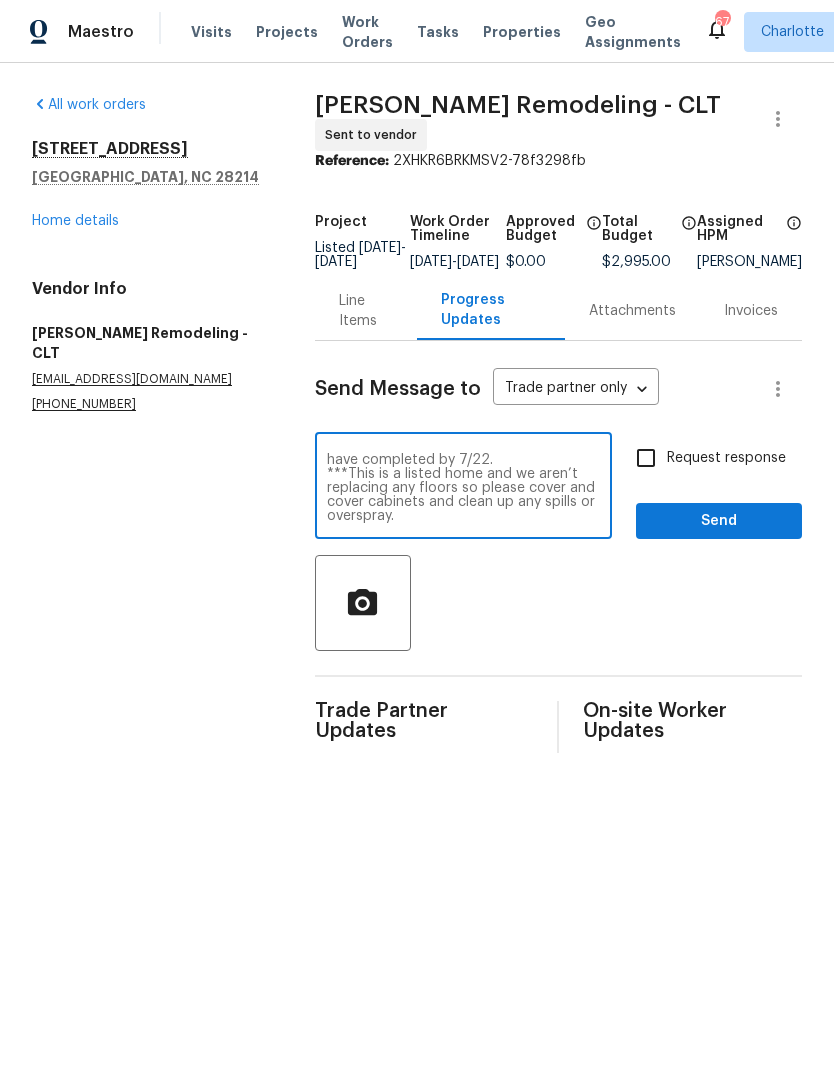 scroll, scrollTop: 14, scrollLeft: 0, axis: vertical 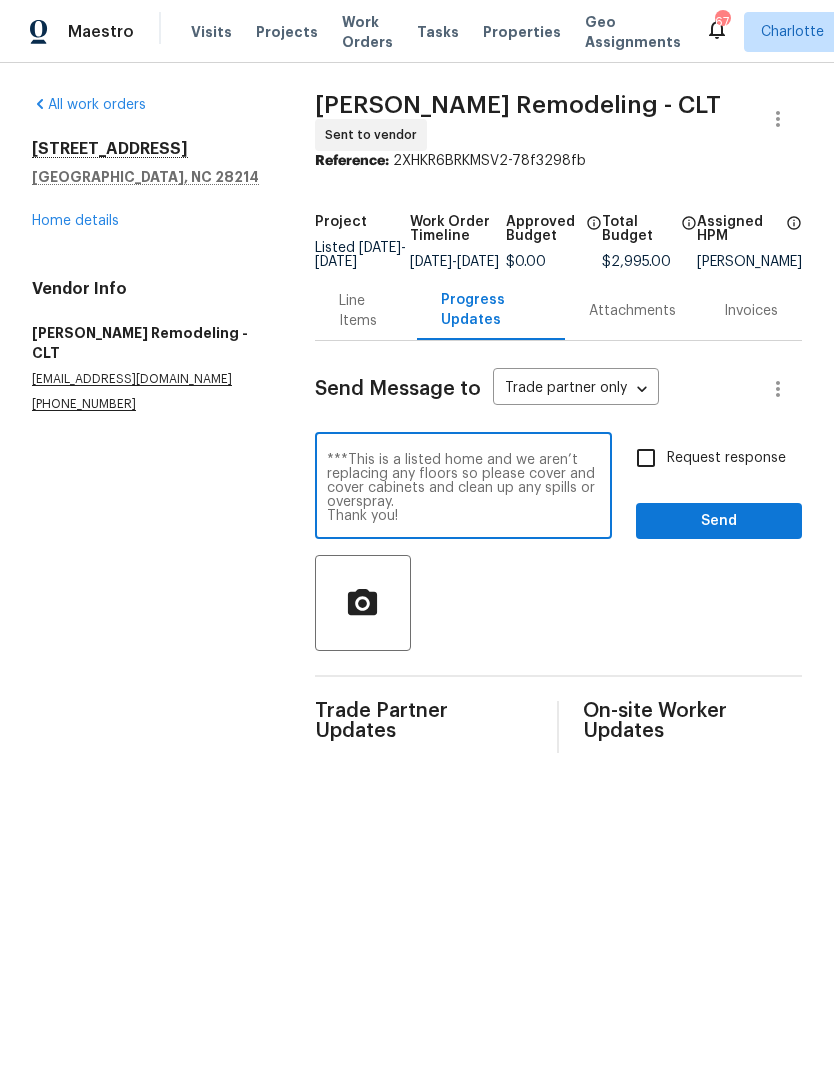 type on "I’ll have paint and prime delivered. Please have completed by 7/22.
***This is a listed home and we aren’t replacing any floors so please cover and cover cabinets and clean up any spills or overspray.
Thank you!" 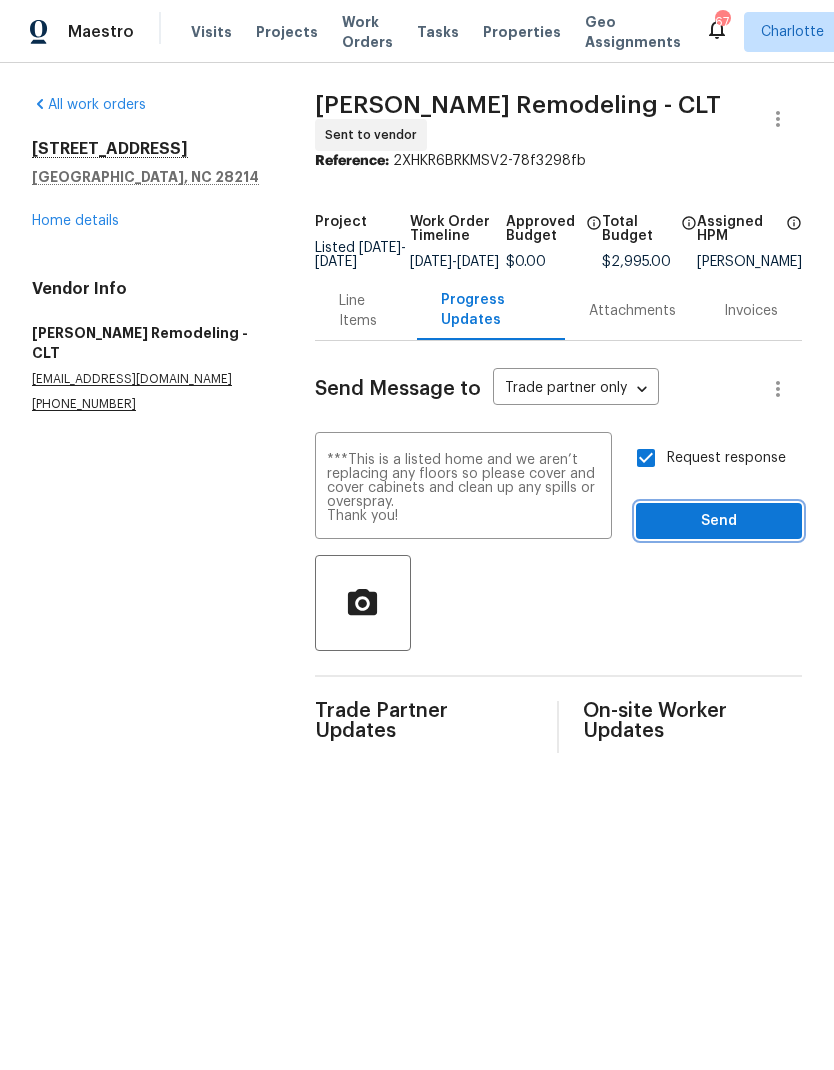 click on "Send" at bounding box center [719, 521] 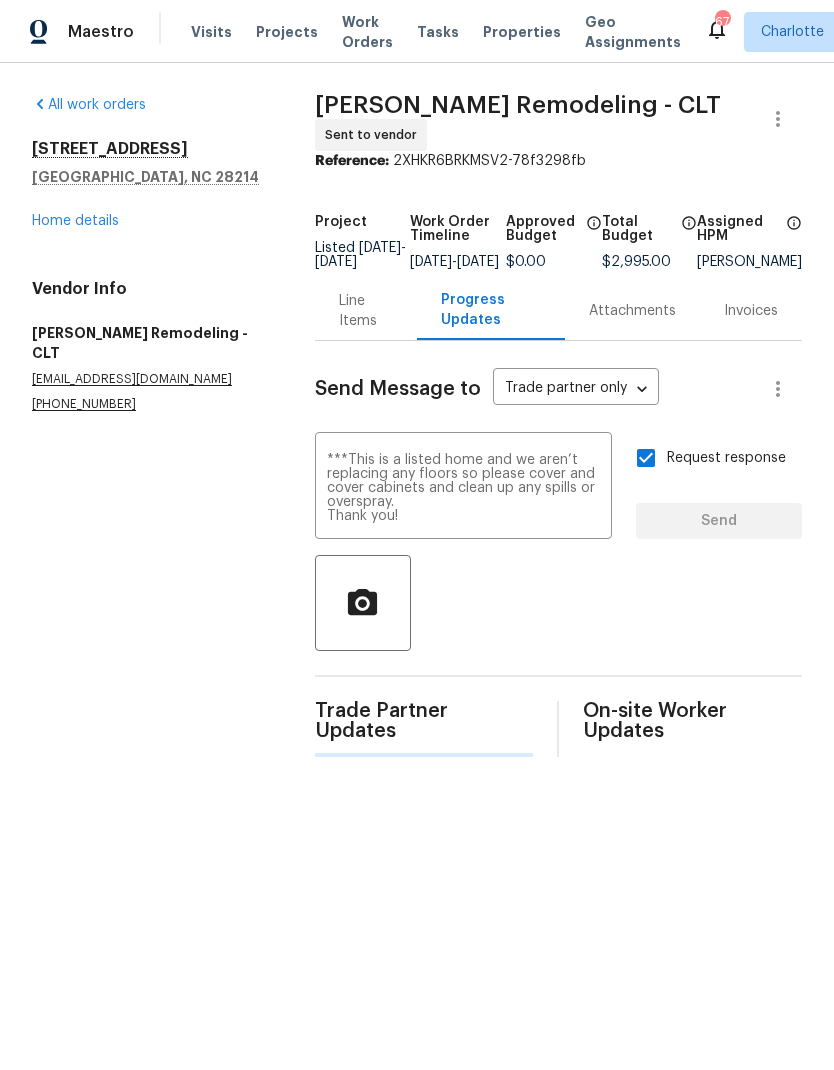 type 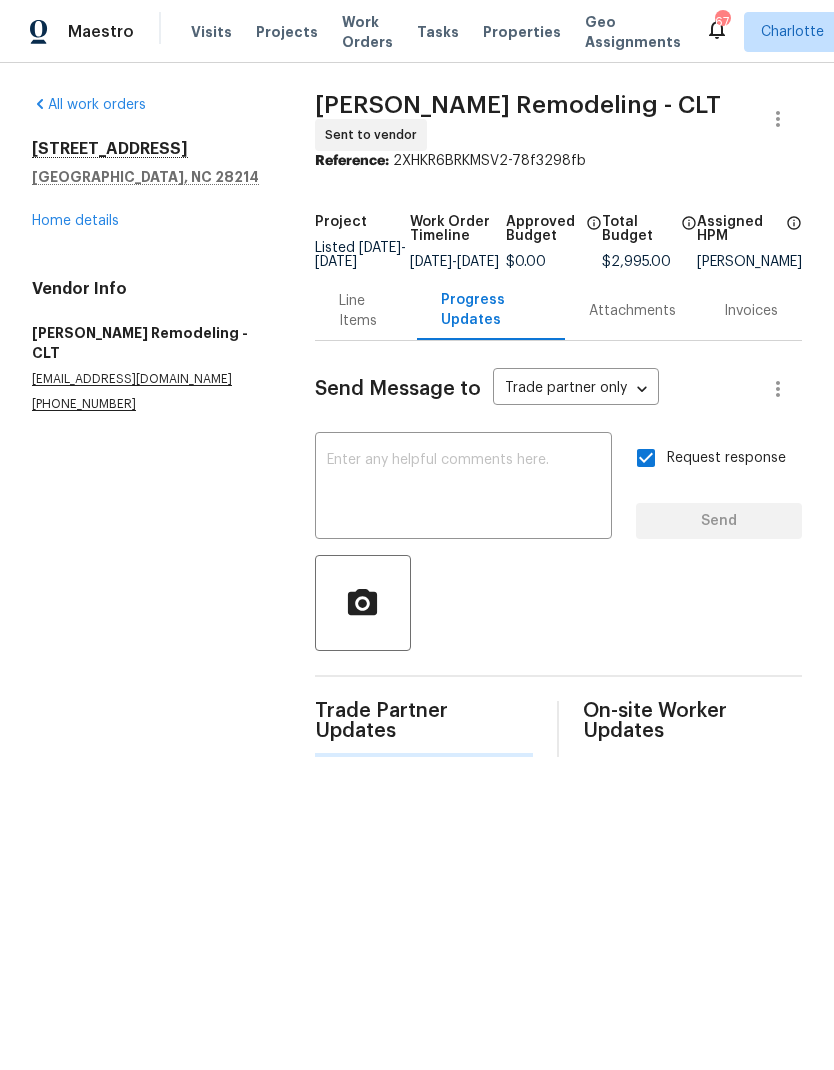 scroll, scrollTop: 0, scrollLeft: 0, axis: both 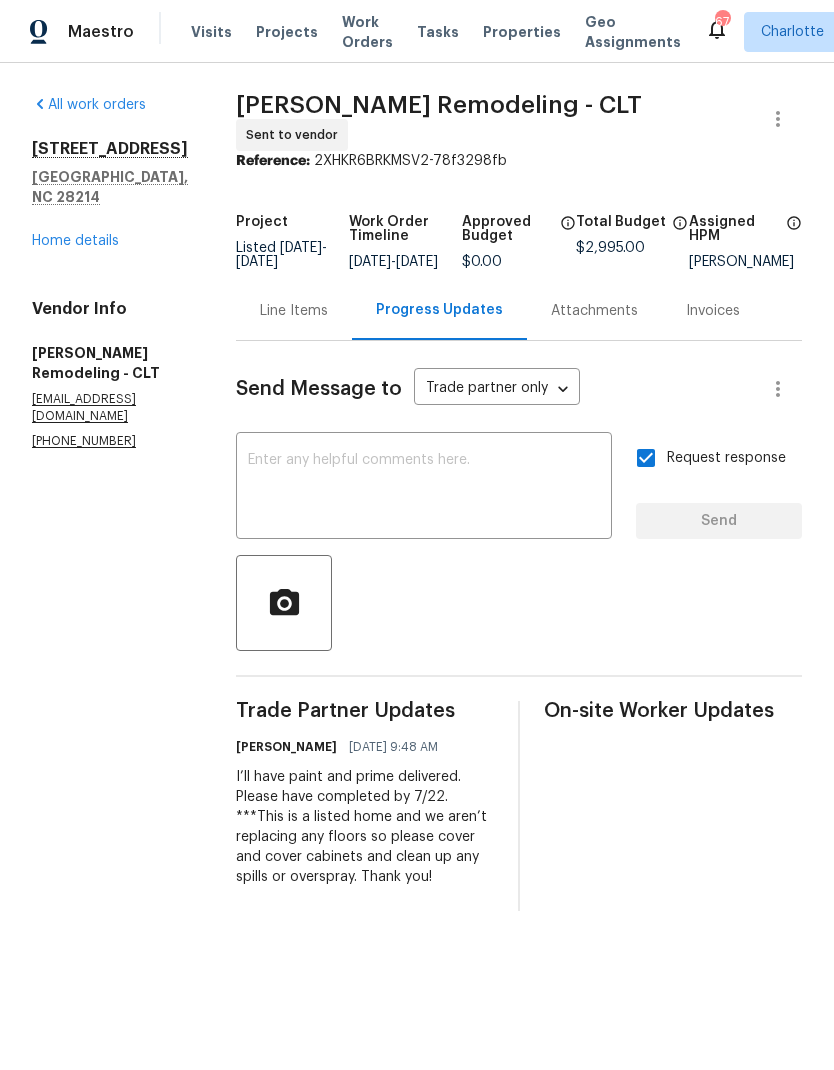 click on "Home details" at bounding box center (75, 241) 